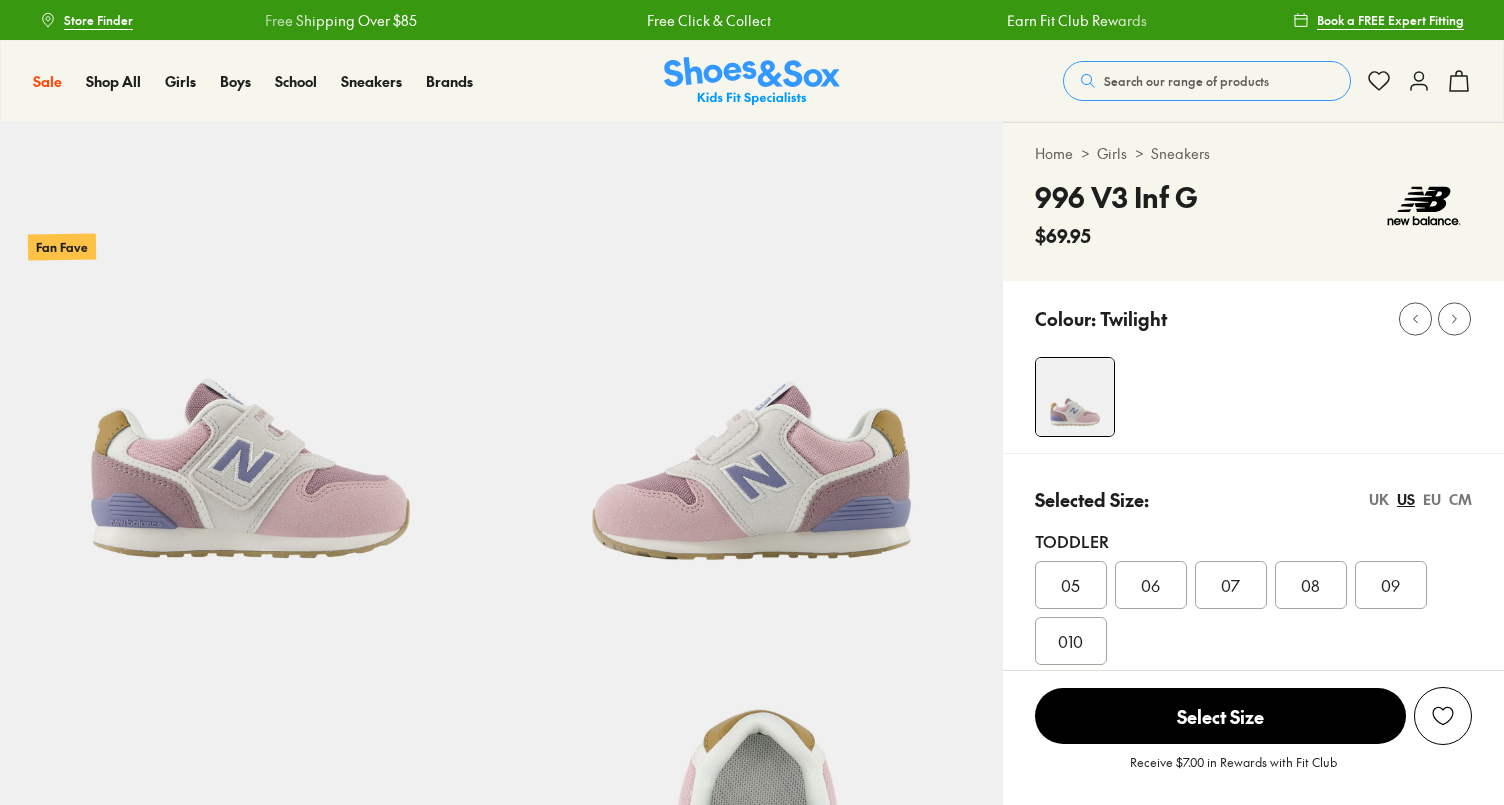select on "*" 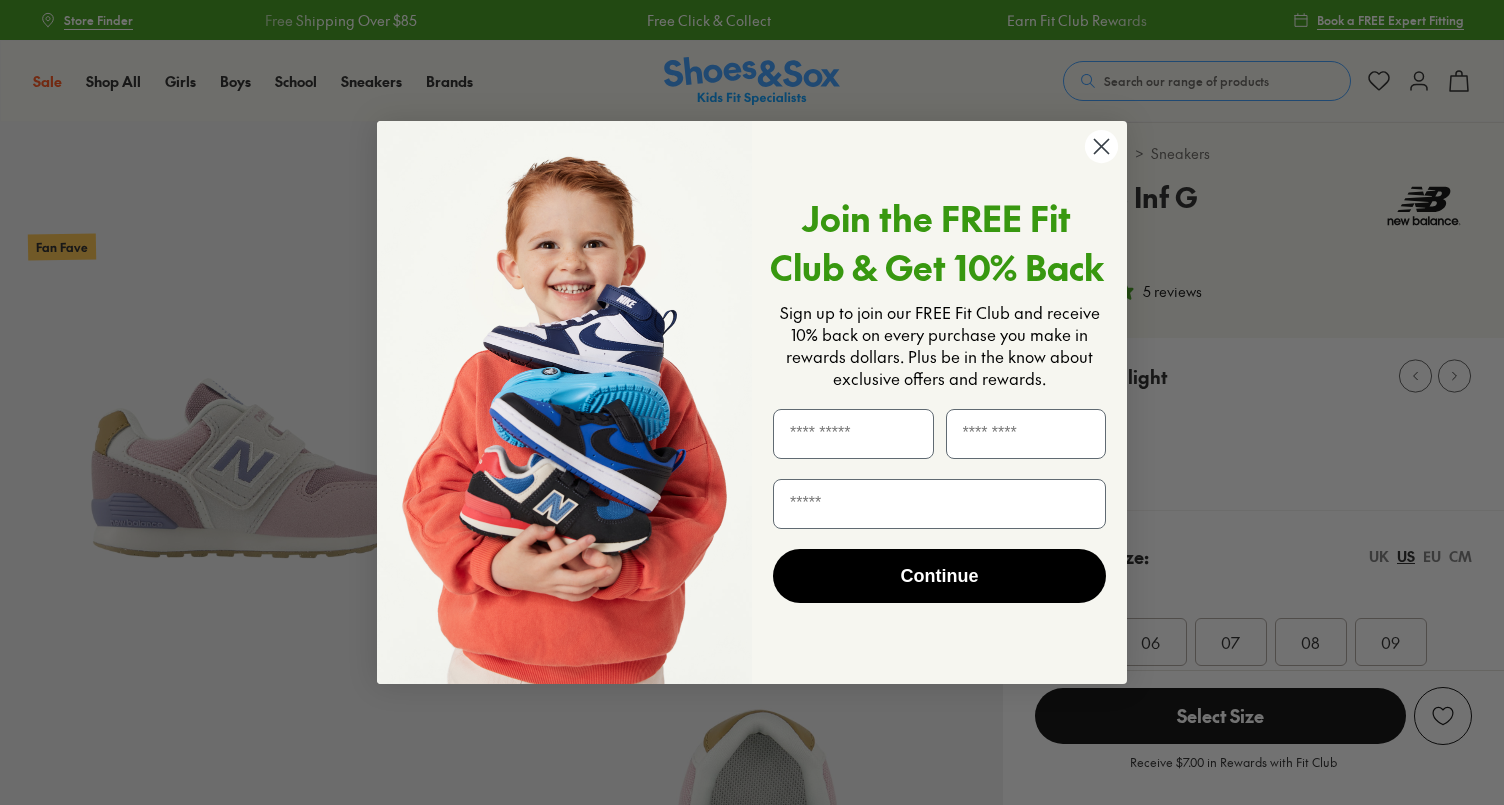 scroll, scrollTop: 0, scrollLeft: 0, axis: both 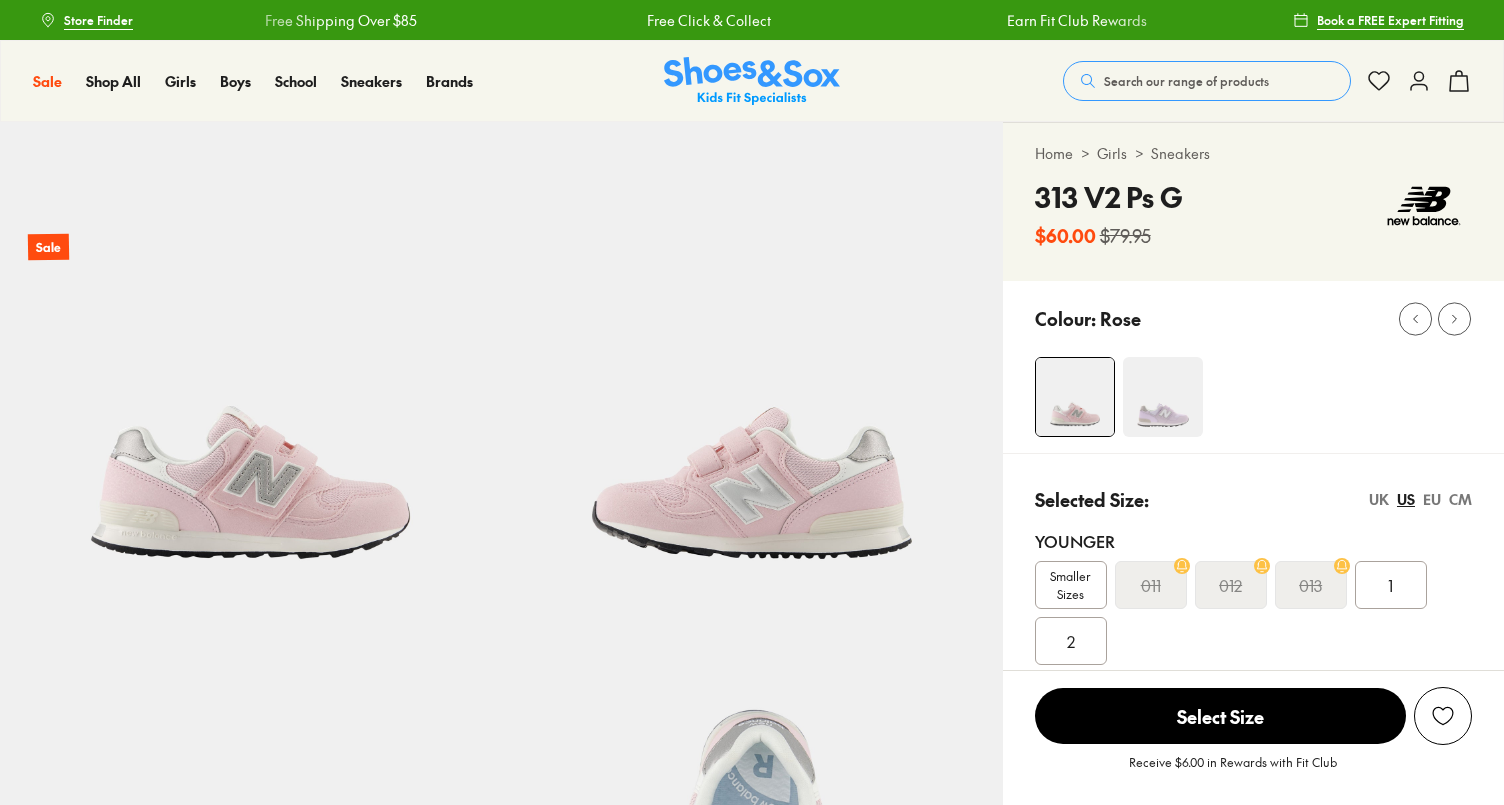 select on "*" 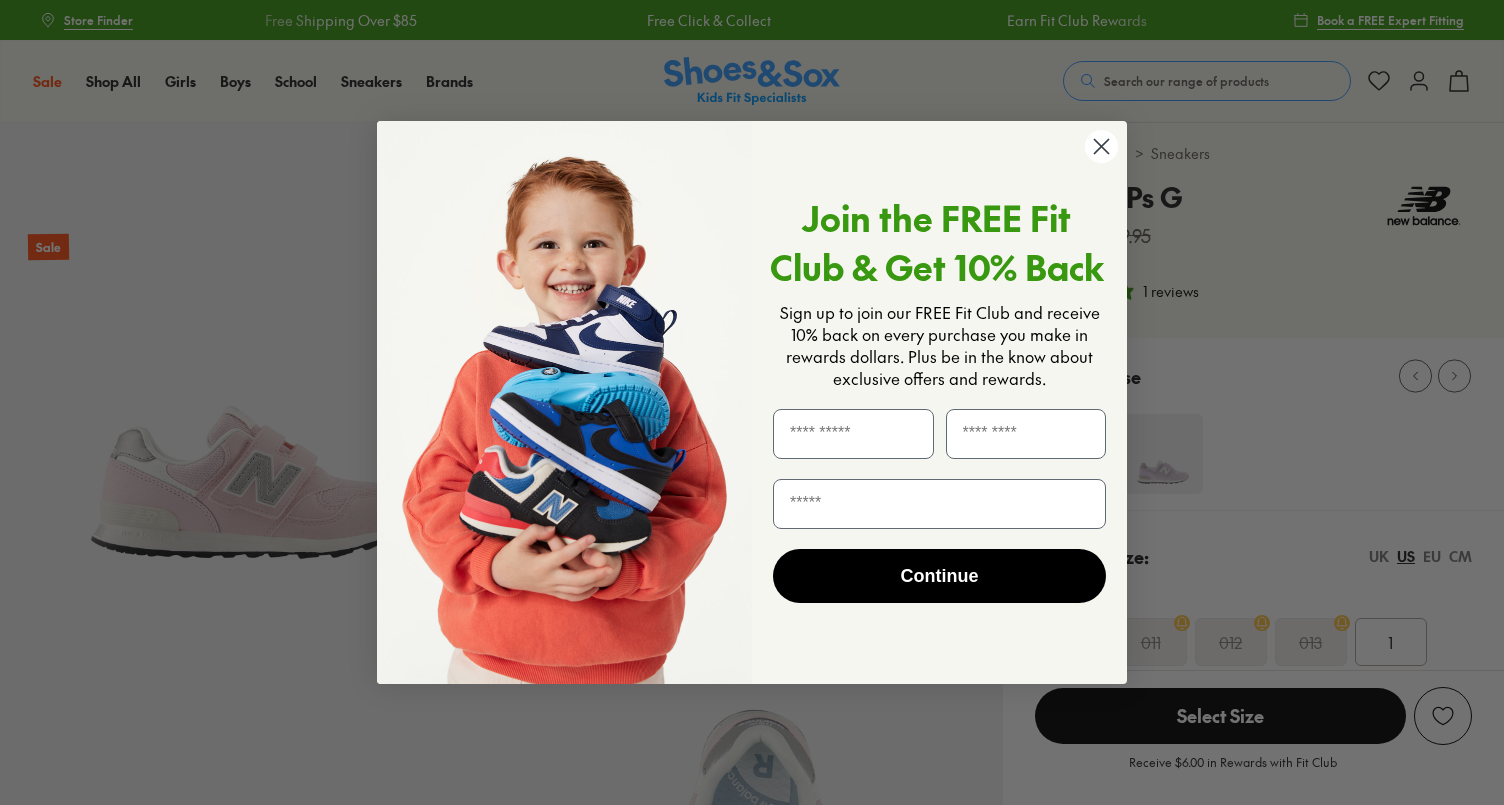 scroll, scrollTop: 0, scrollLeft: 0, axis: both 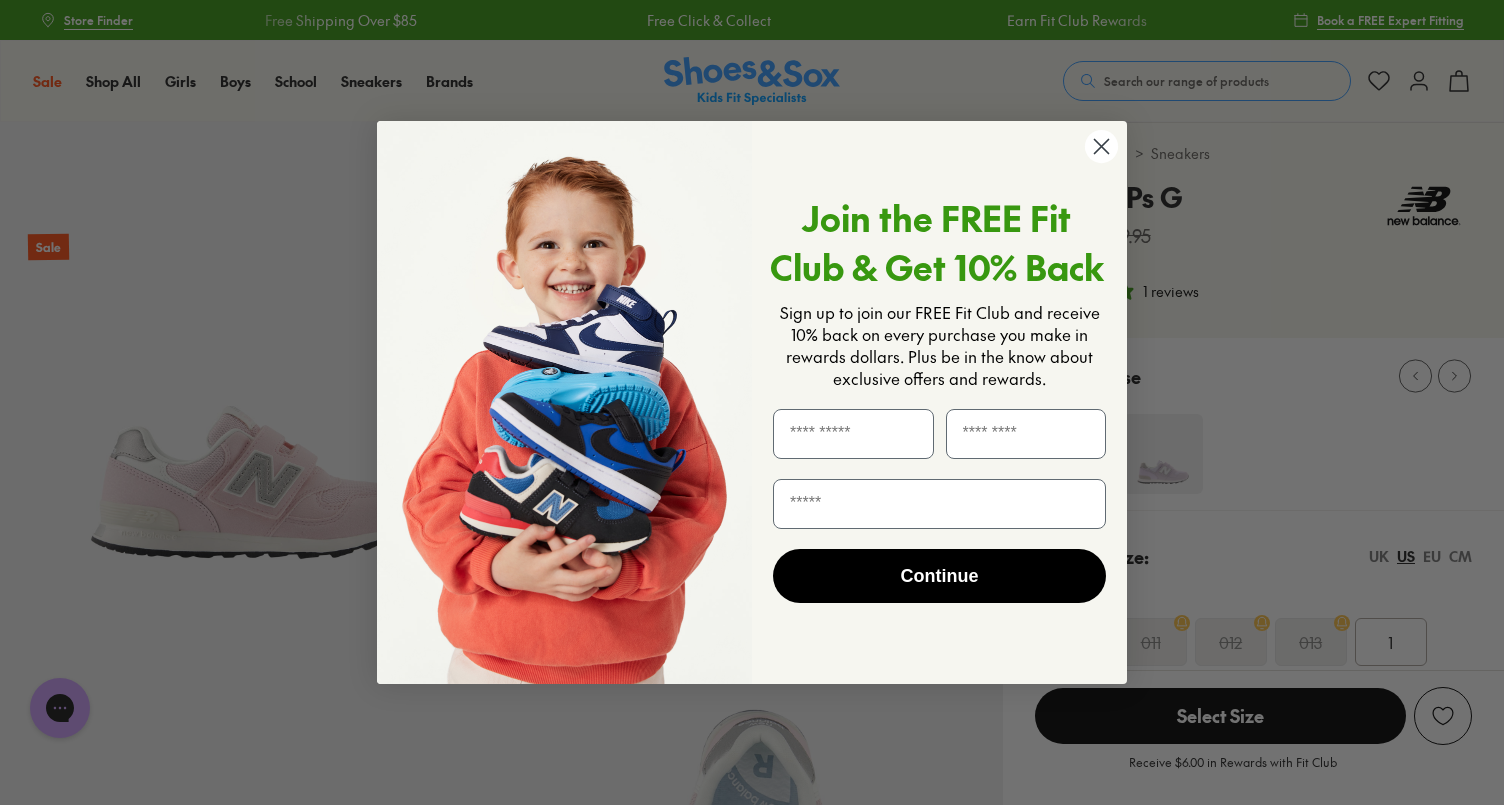 click 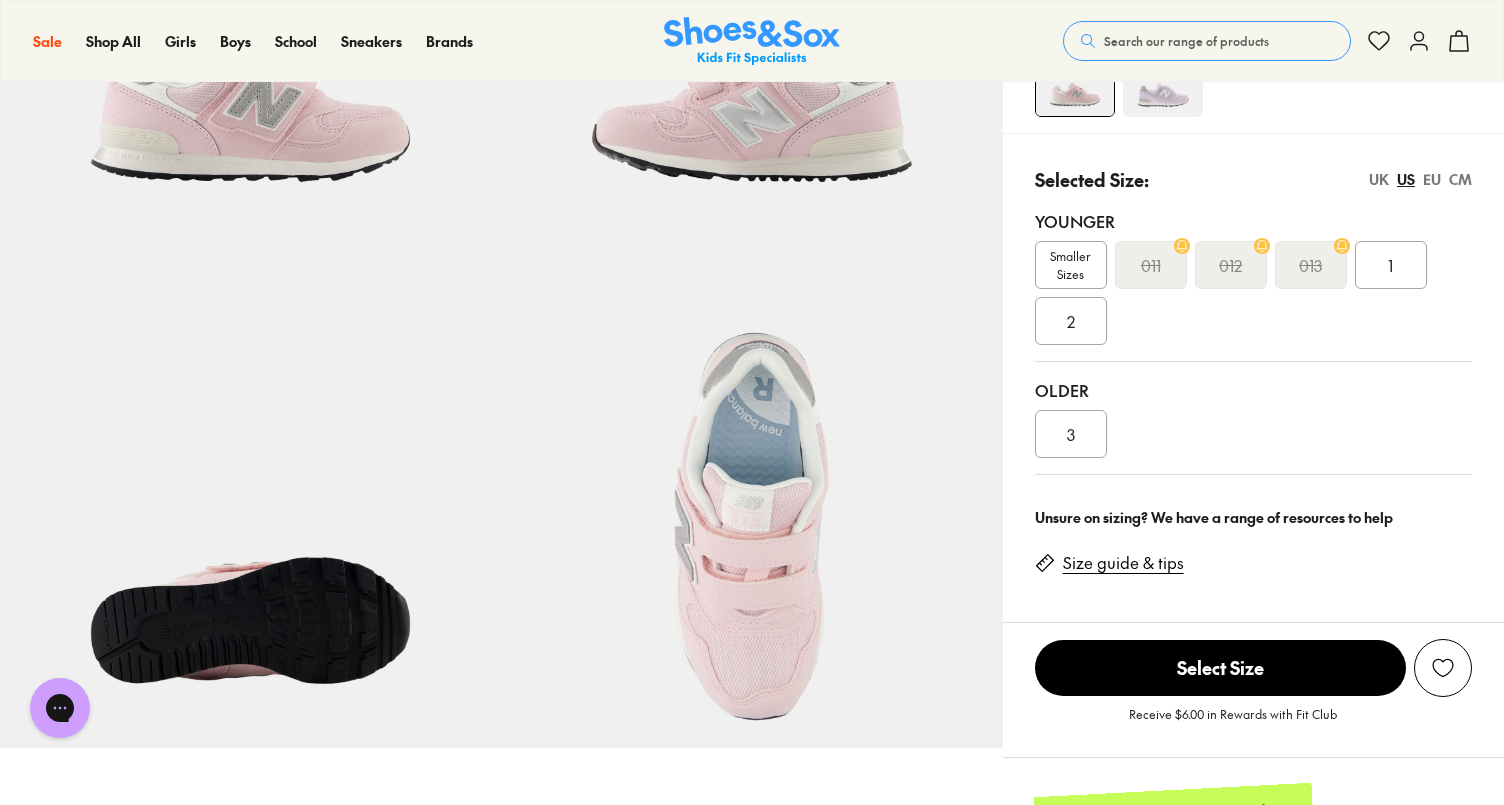 scroll, scrollTop: 387, scrollLeft: 0, axis: vertical 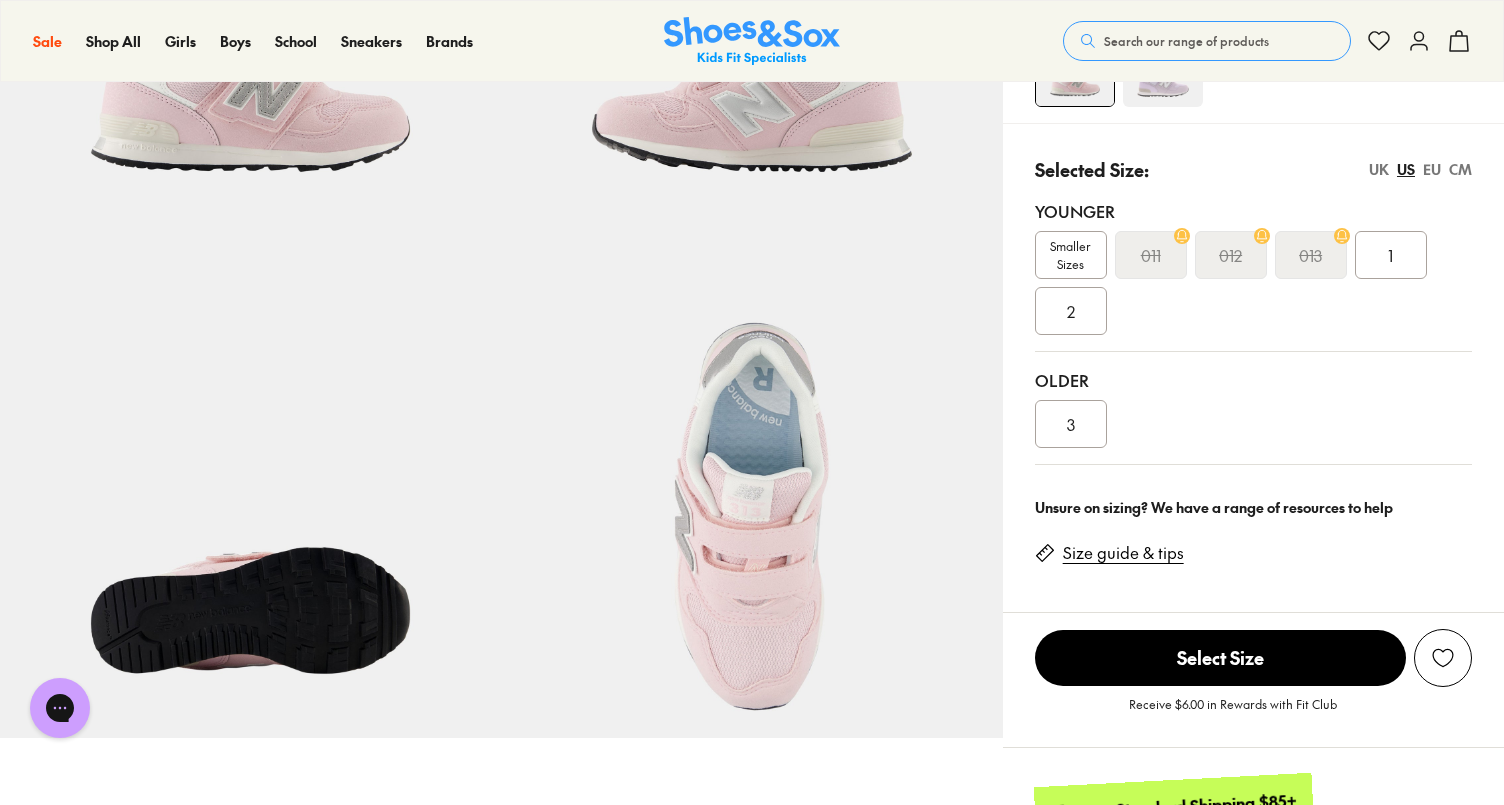 click on "3" at bounding box center (1071, 424) 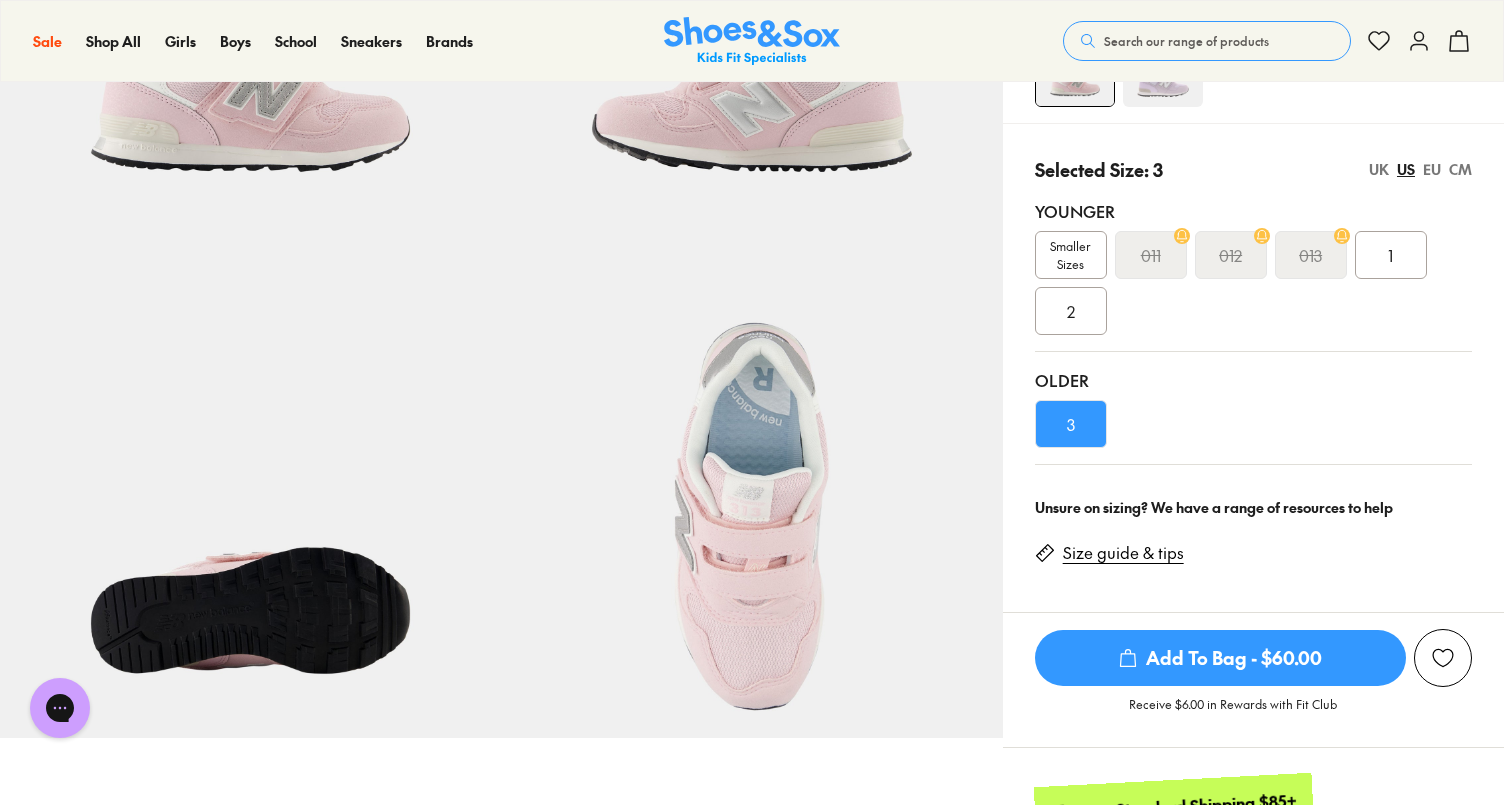 click on "Size guide & tips" at bounding box center [1123, 553] 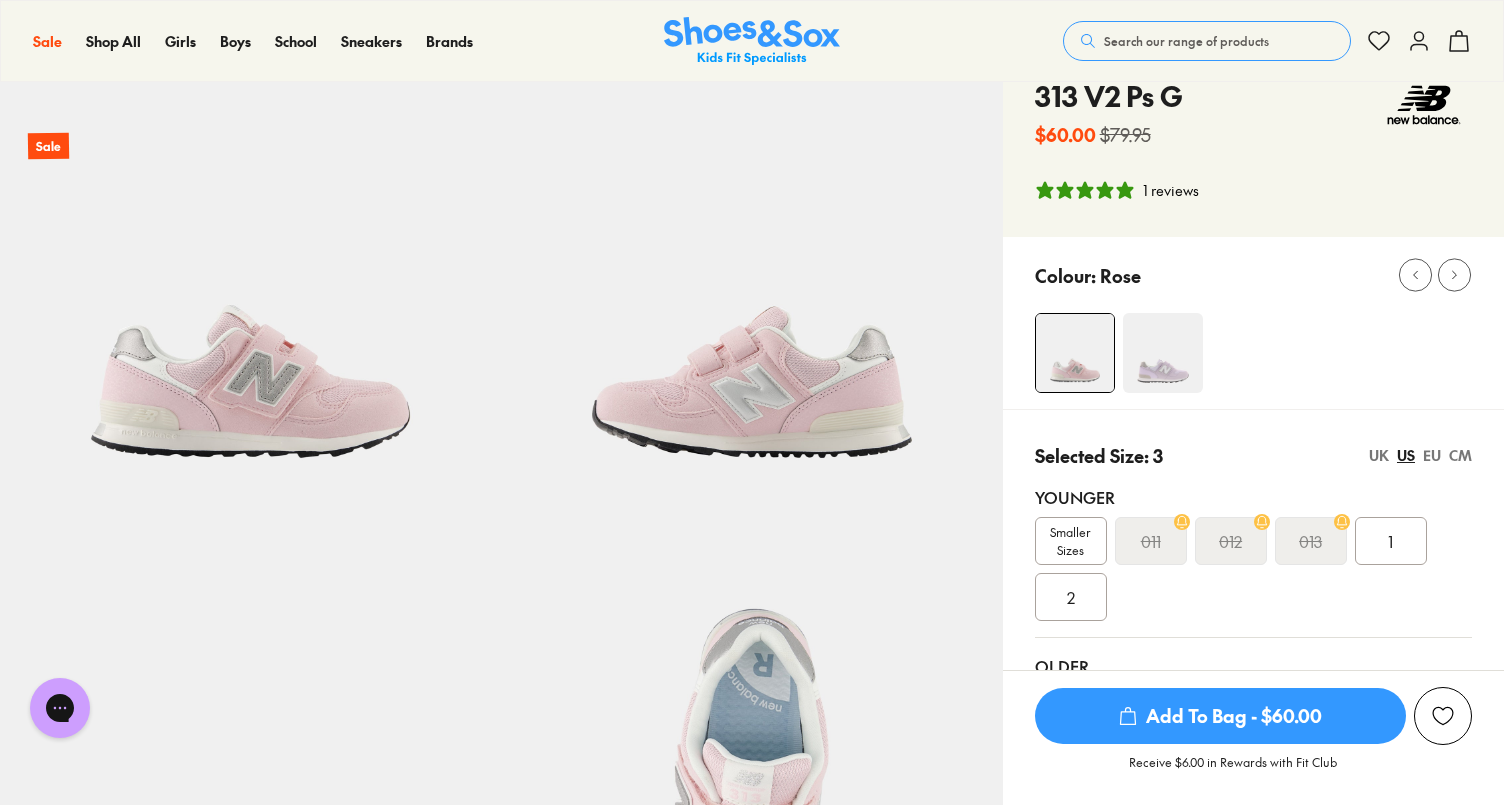 scroll, scrollTop: 100, scrollLeft: 0, axis: vertical 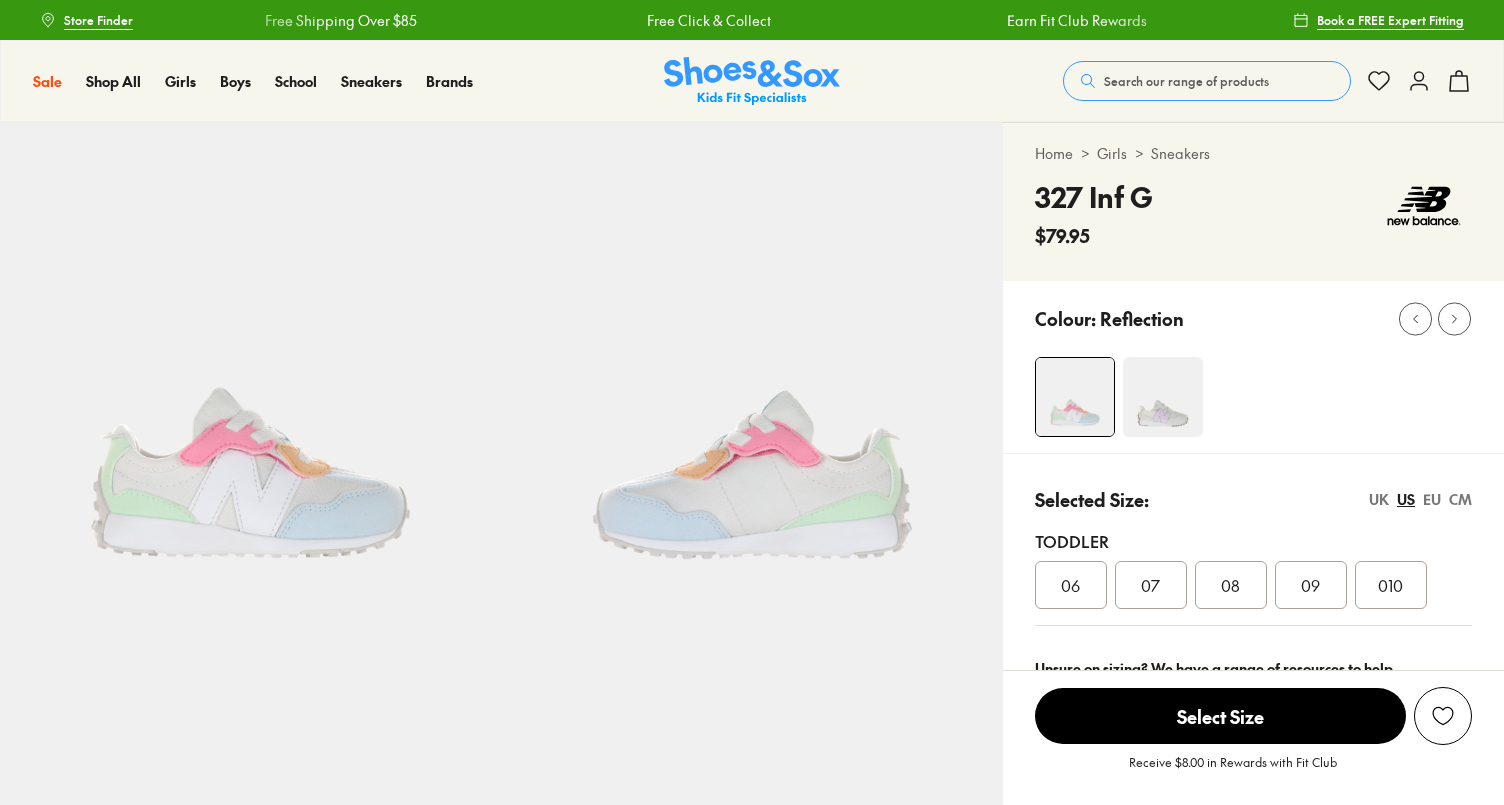 select on "*" 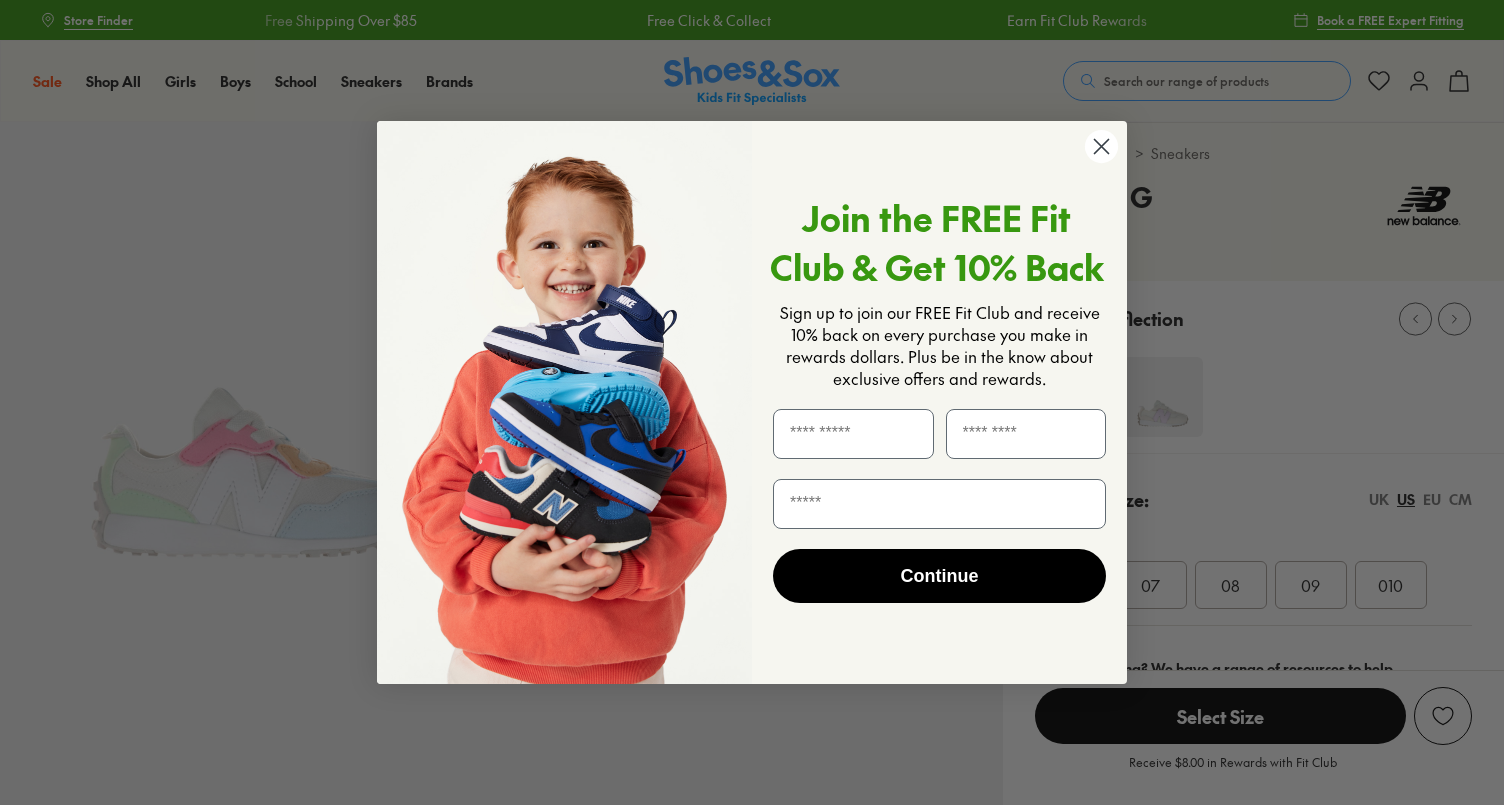 scroll, scrollTop: 0, scrollLeft: 0, axis: both 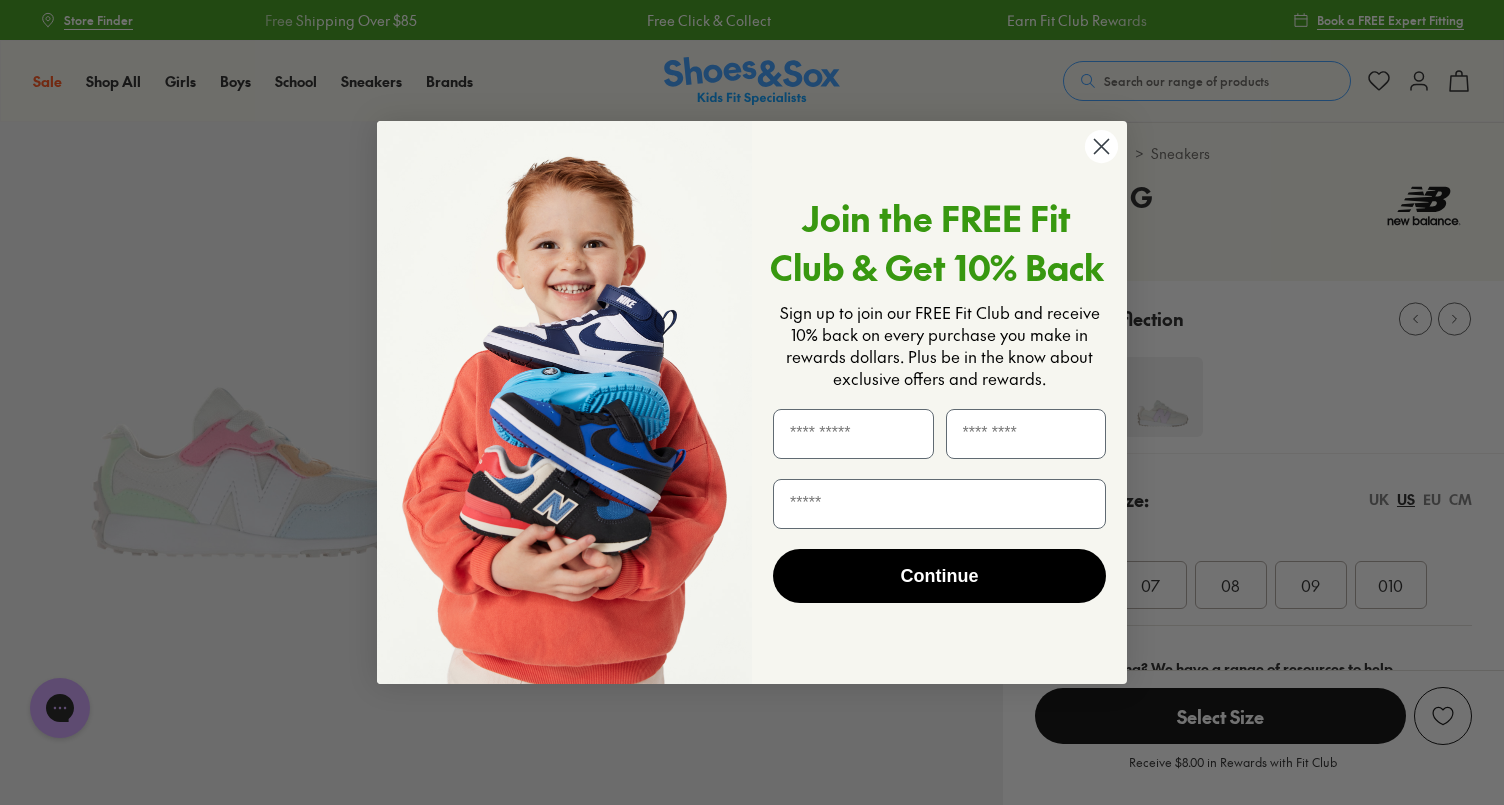 click 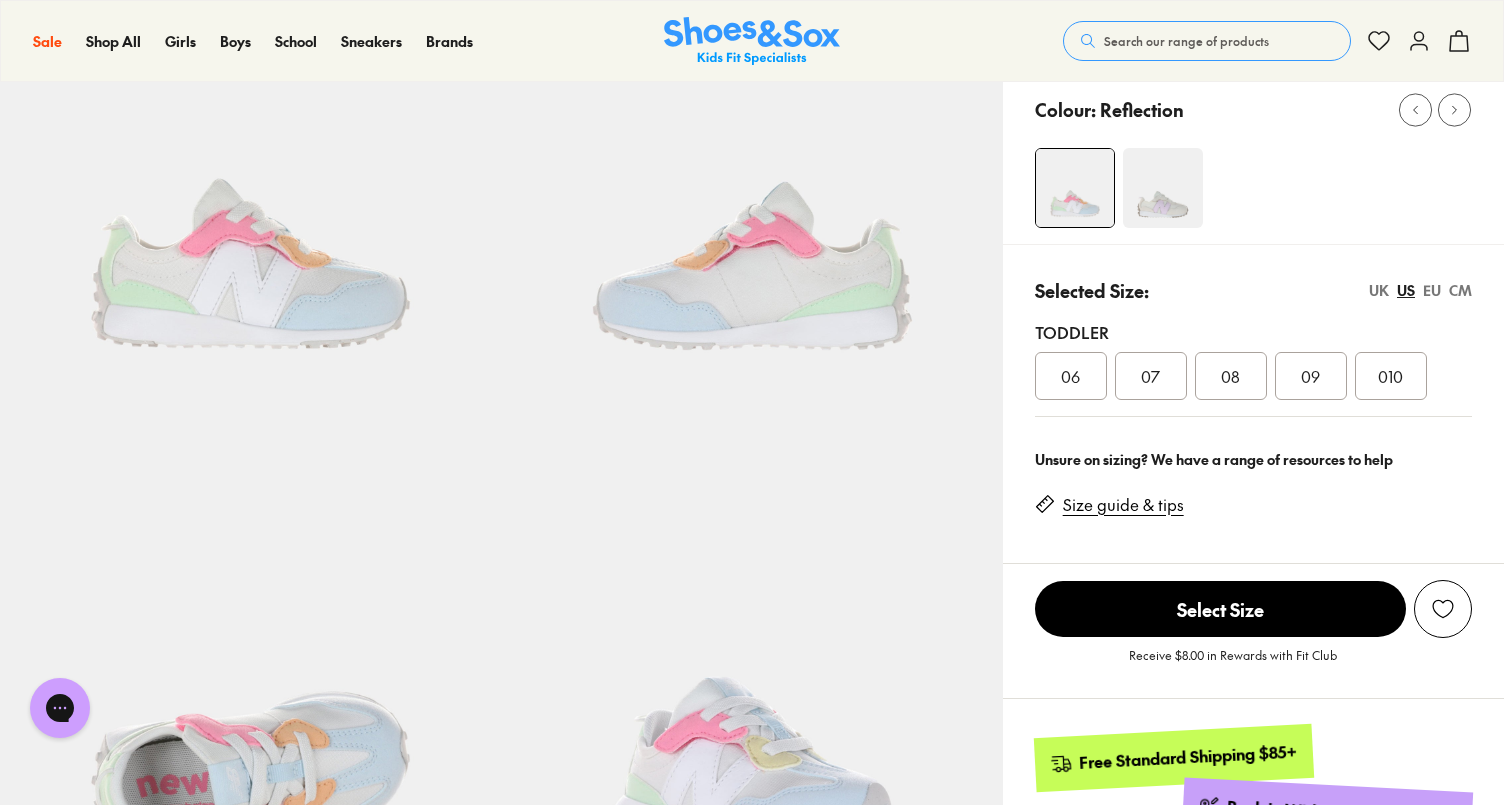scroll, scrollTop: 216, scrollLeft: 0, axis: vertical 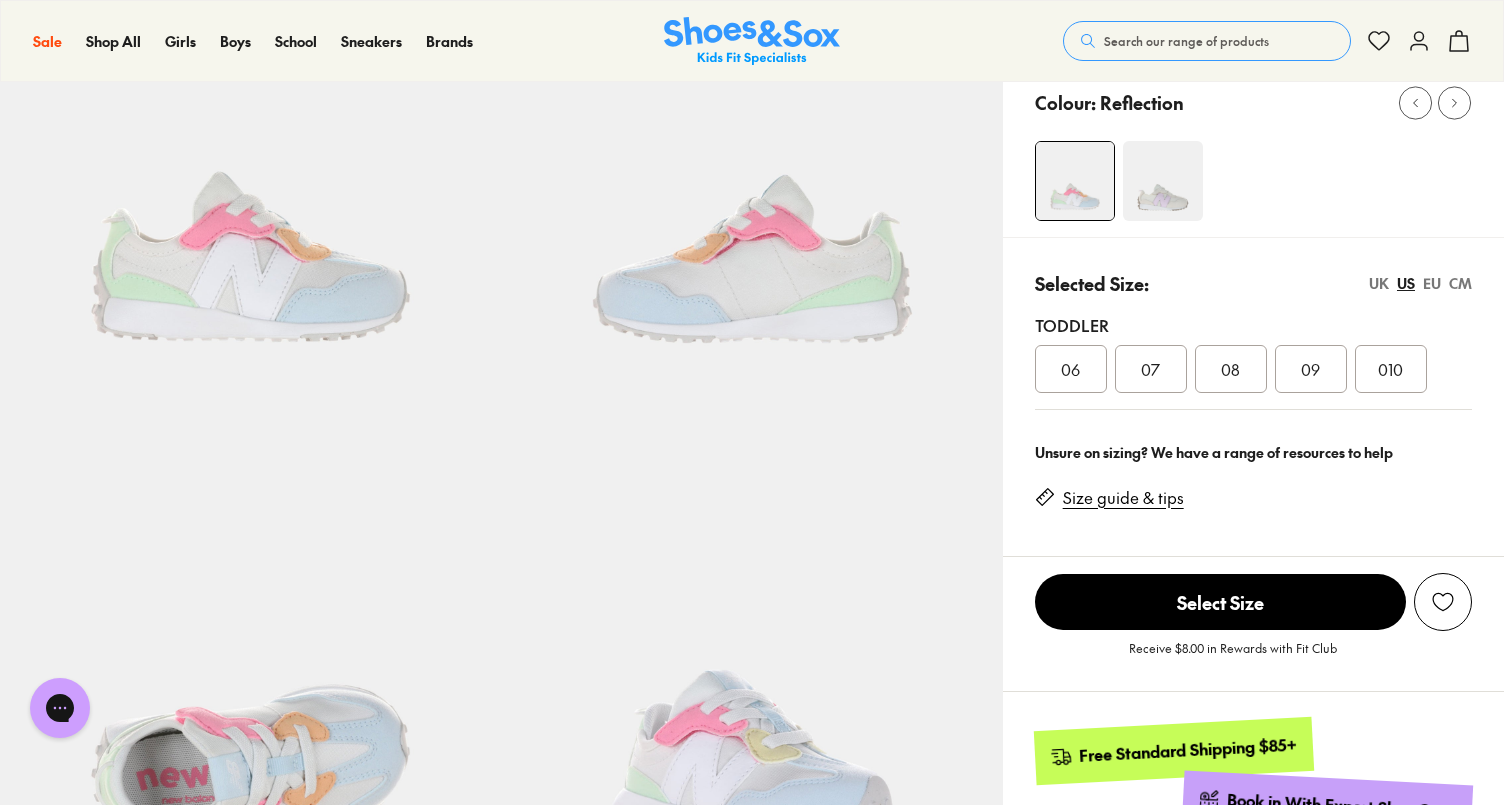 click on "08" at bounding box center [1230, 369] 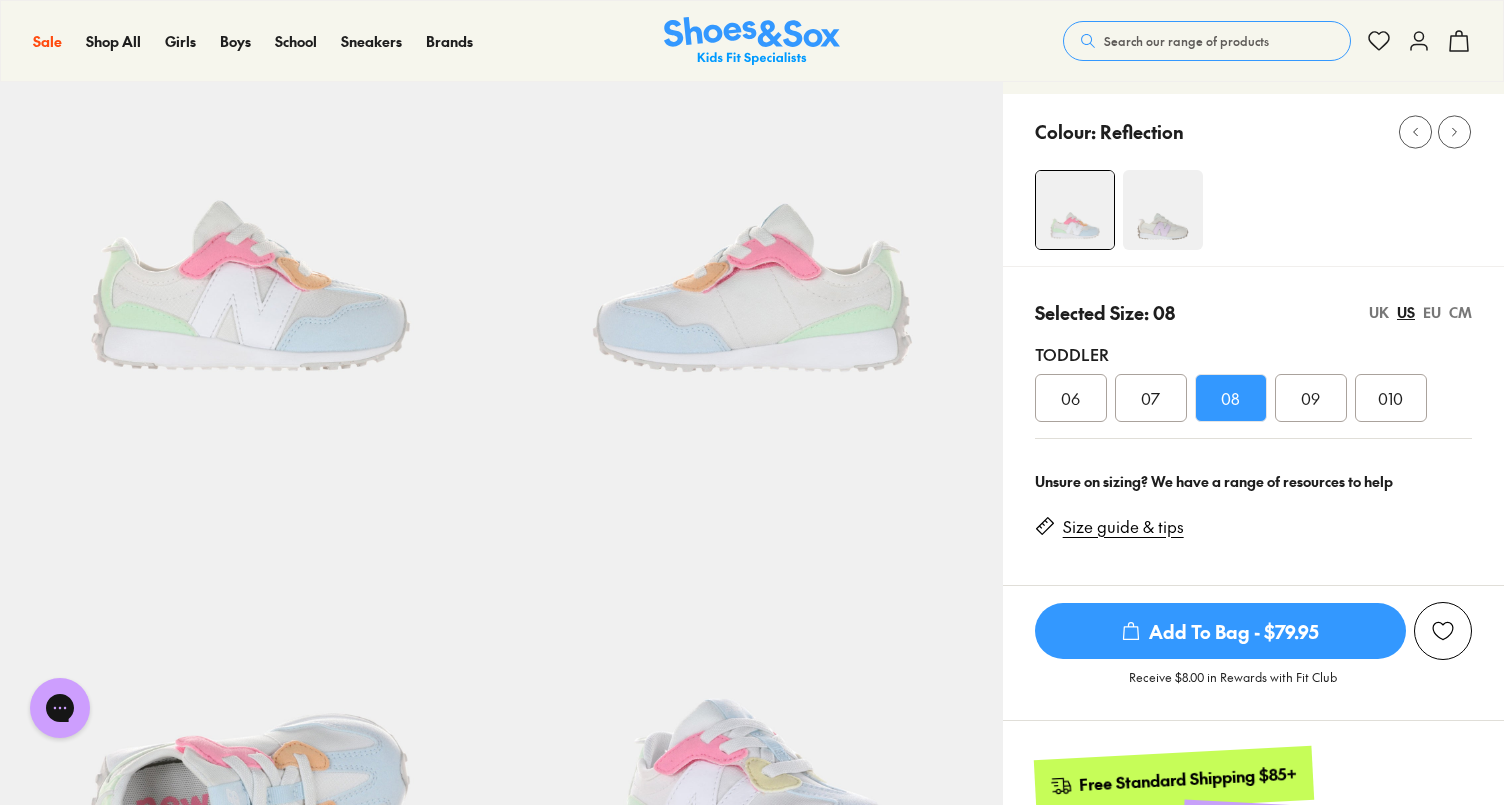 scroll, scrollTop: 86, scrollLeft: 0, axis: vertical 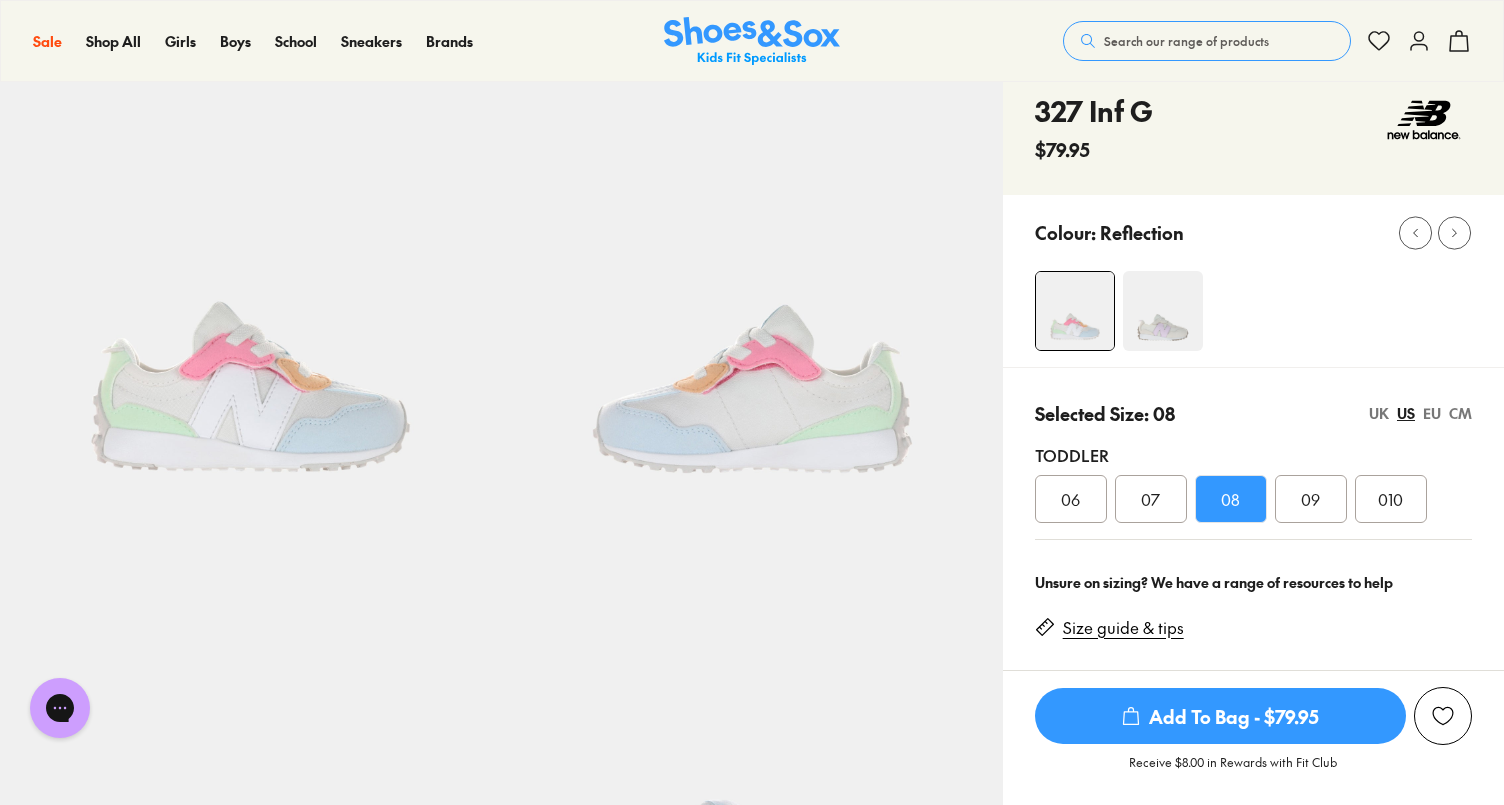 click 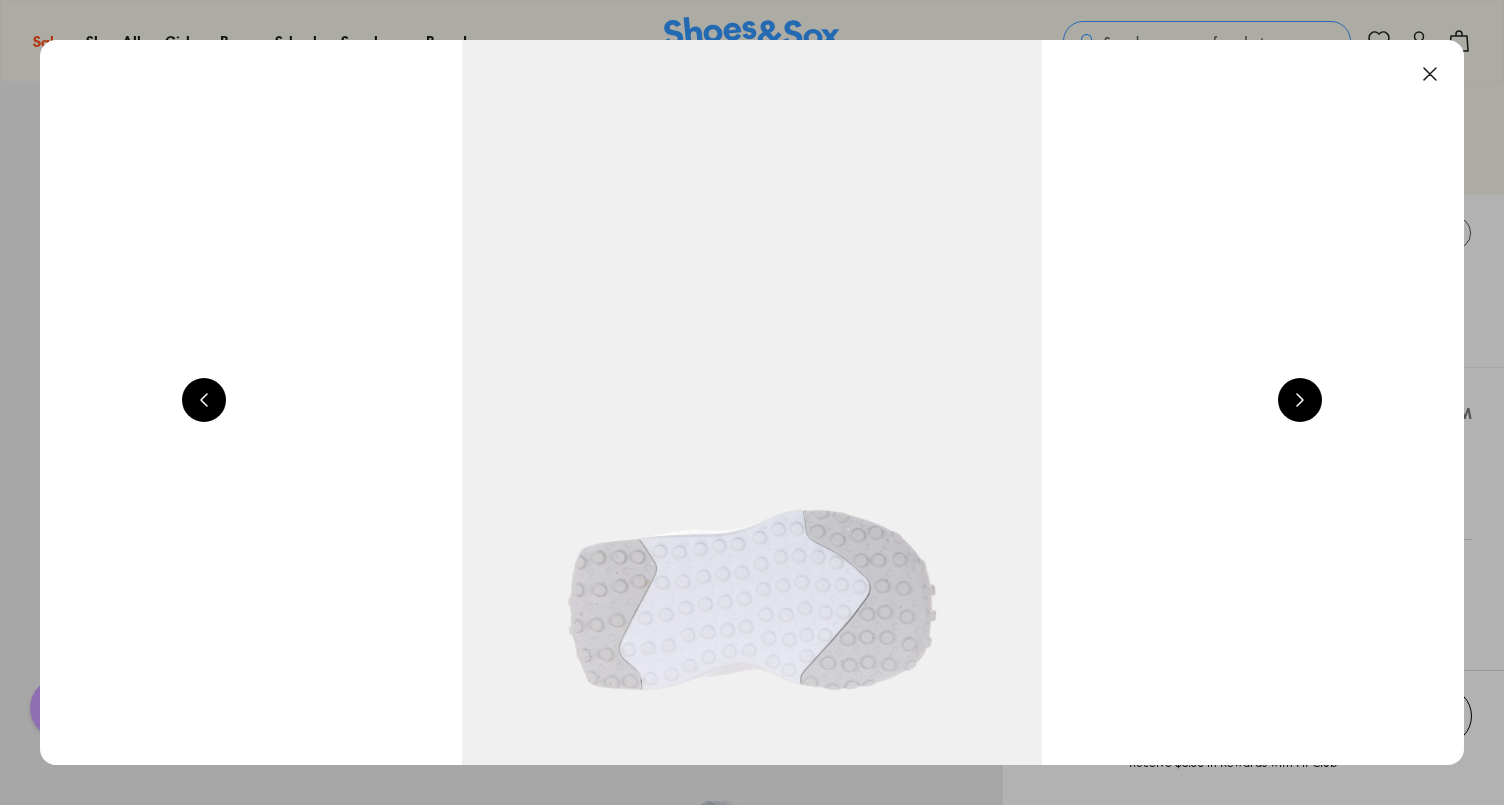 scroll, scrollTop: 0, scrollLeft: 1432, axis: horizontal 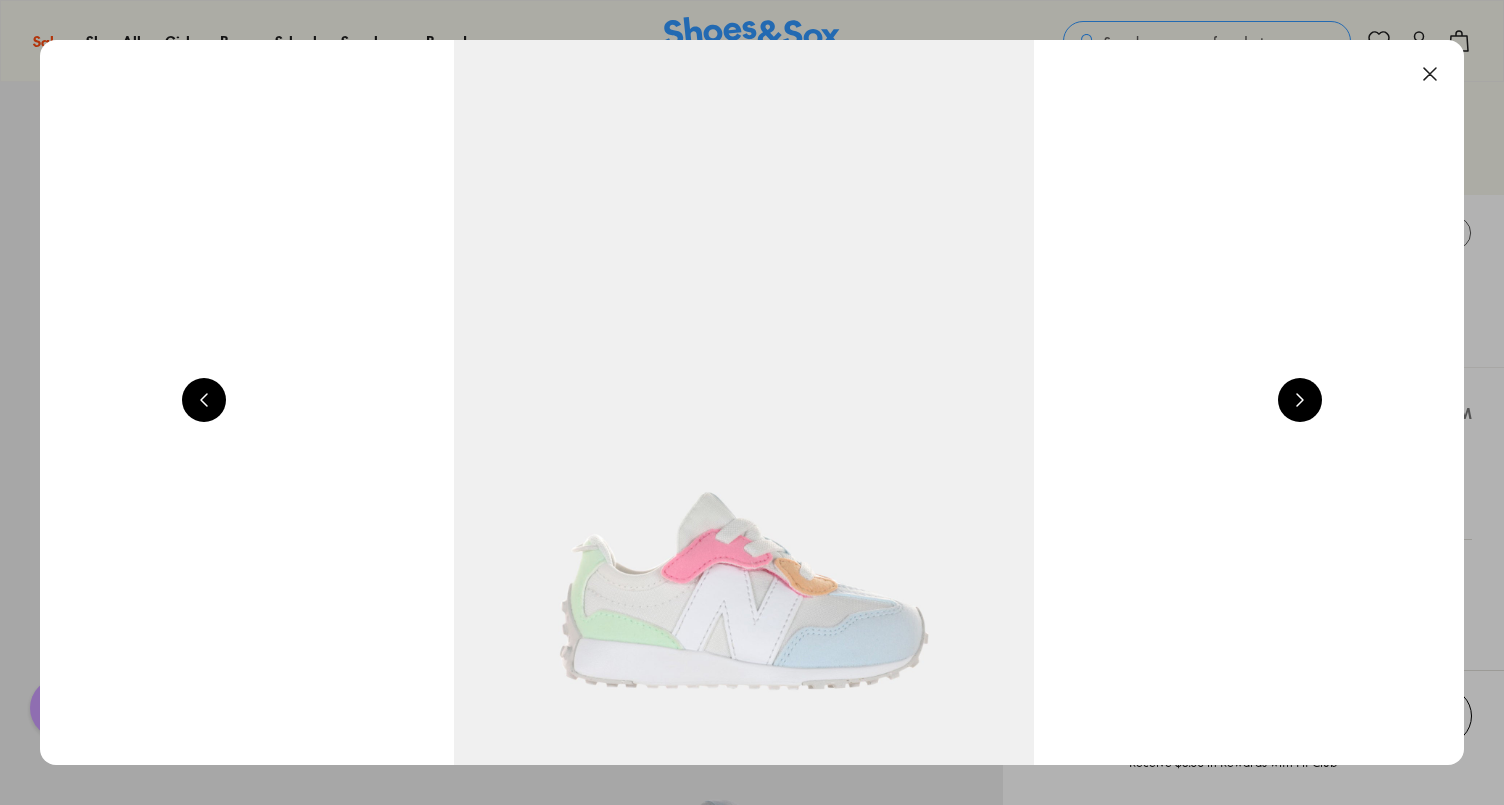 click at bounding box center [1300, 400] 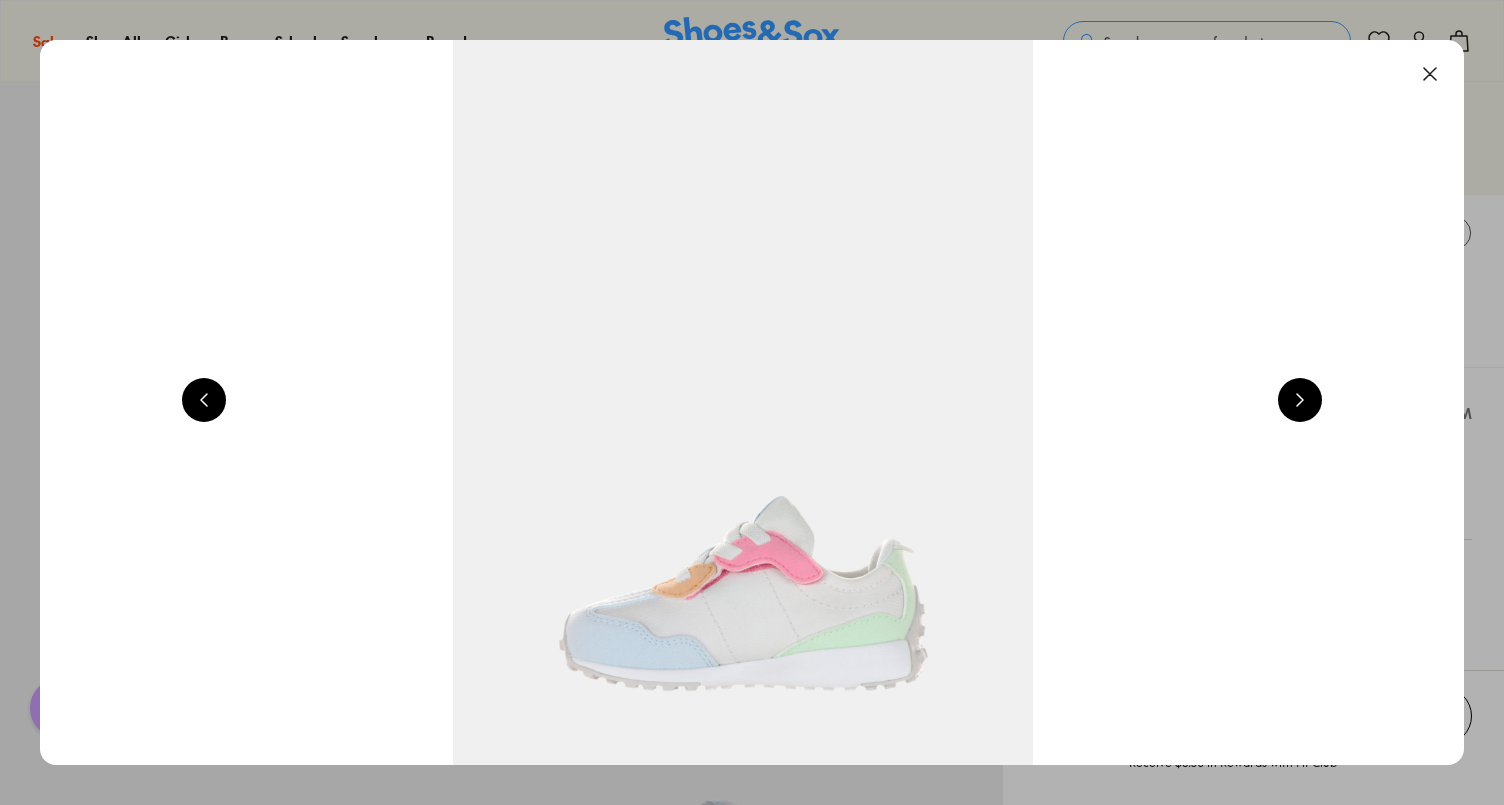scroll, scrollTop: 0, scrollLeft: 2864, axis: horizontal 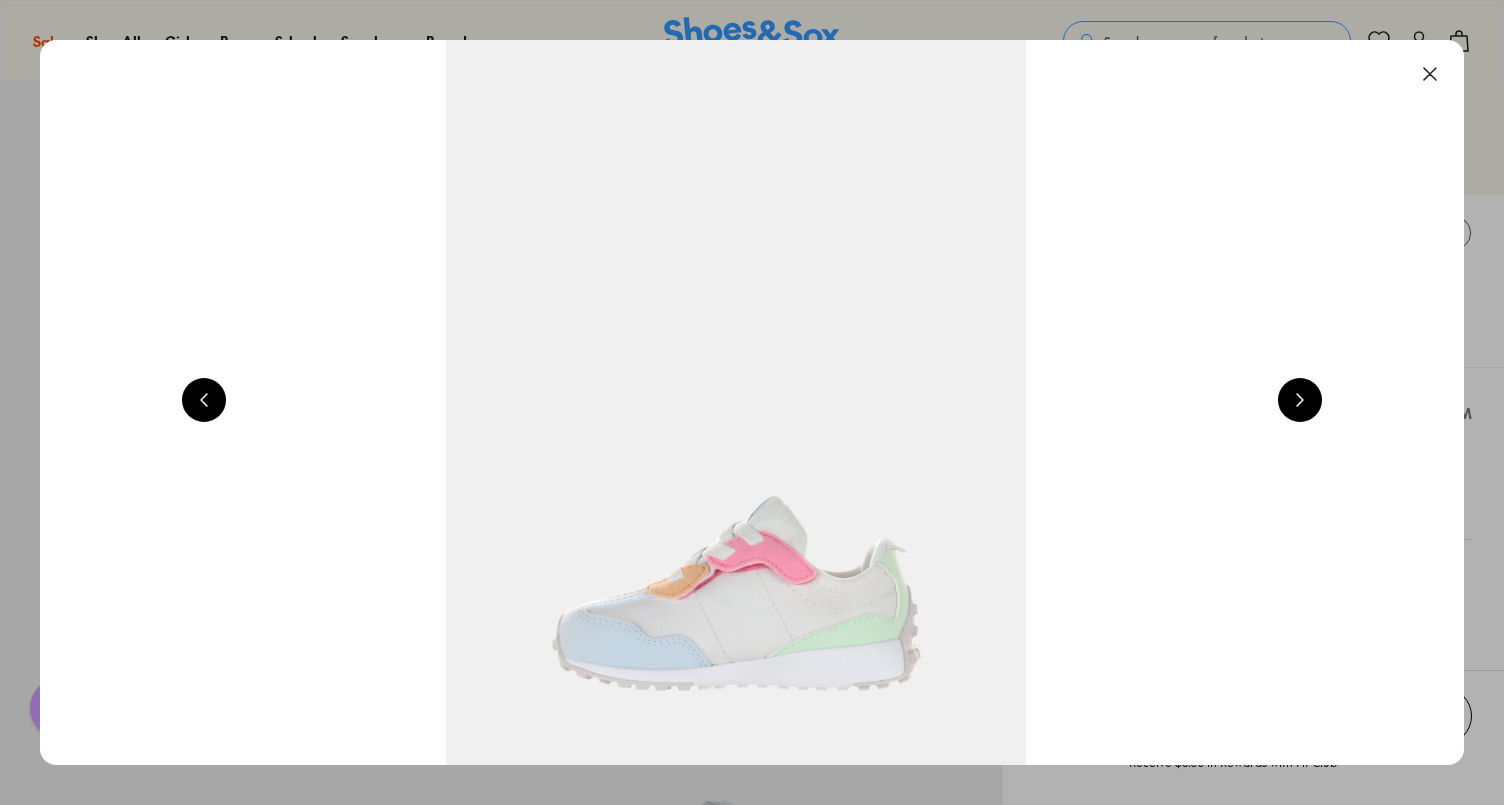 click at bounding box center (1300, 400) 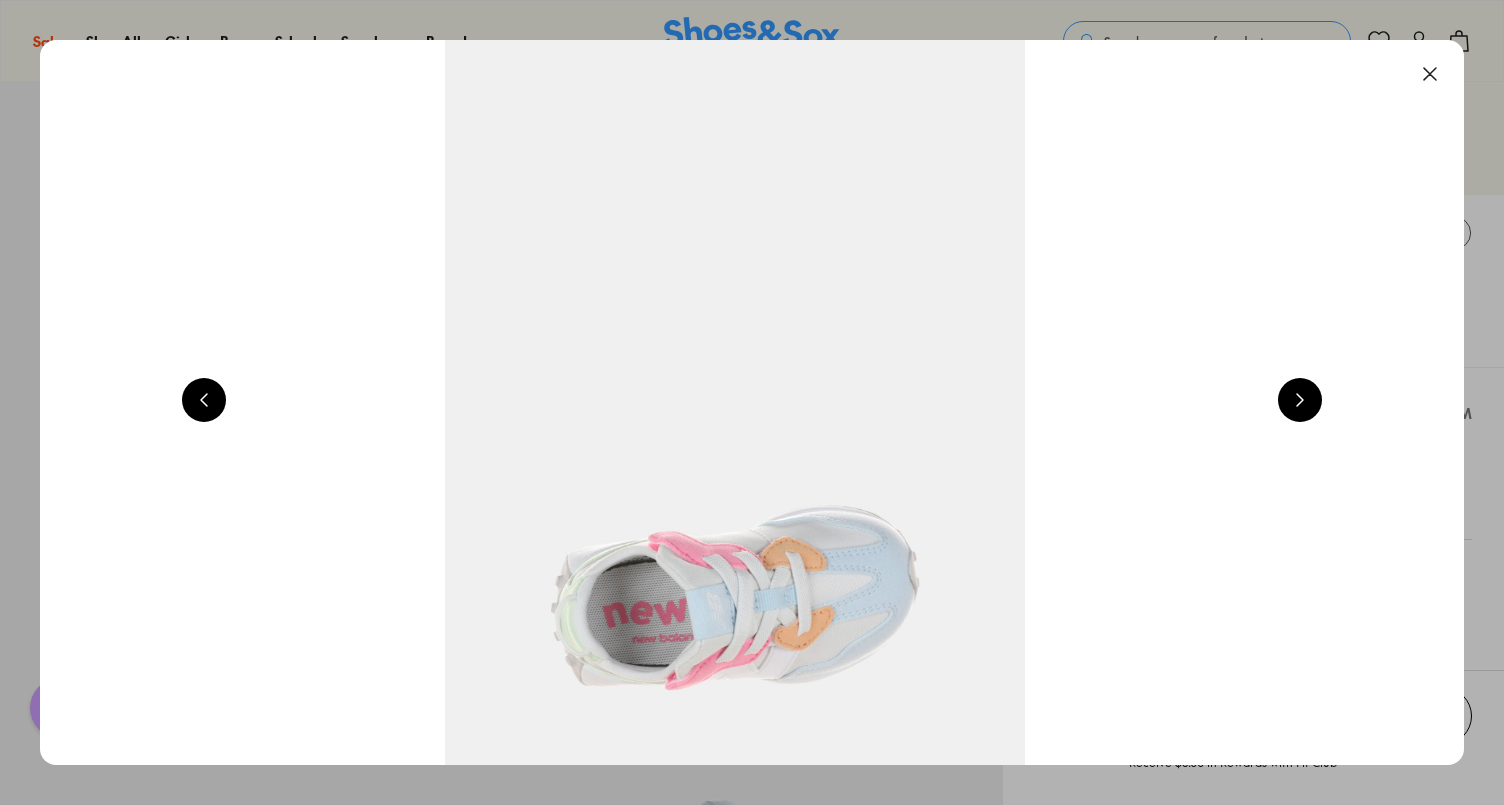 scroll, scrollTop: 0, scrollLeft: 4296, axis: horizontal 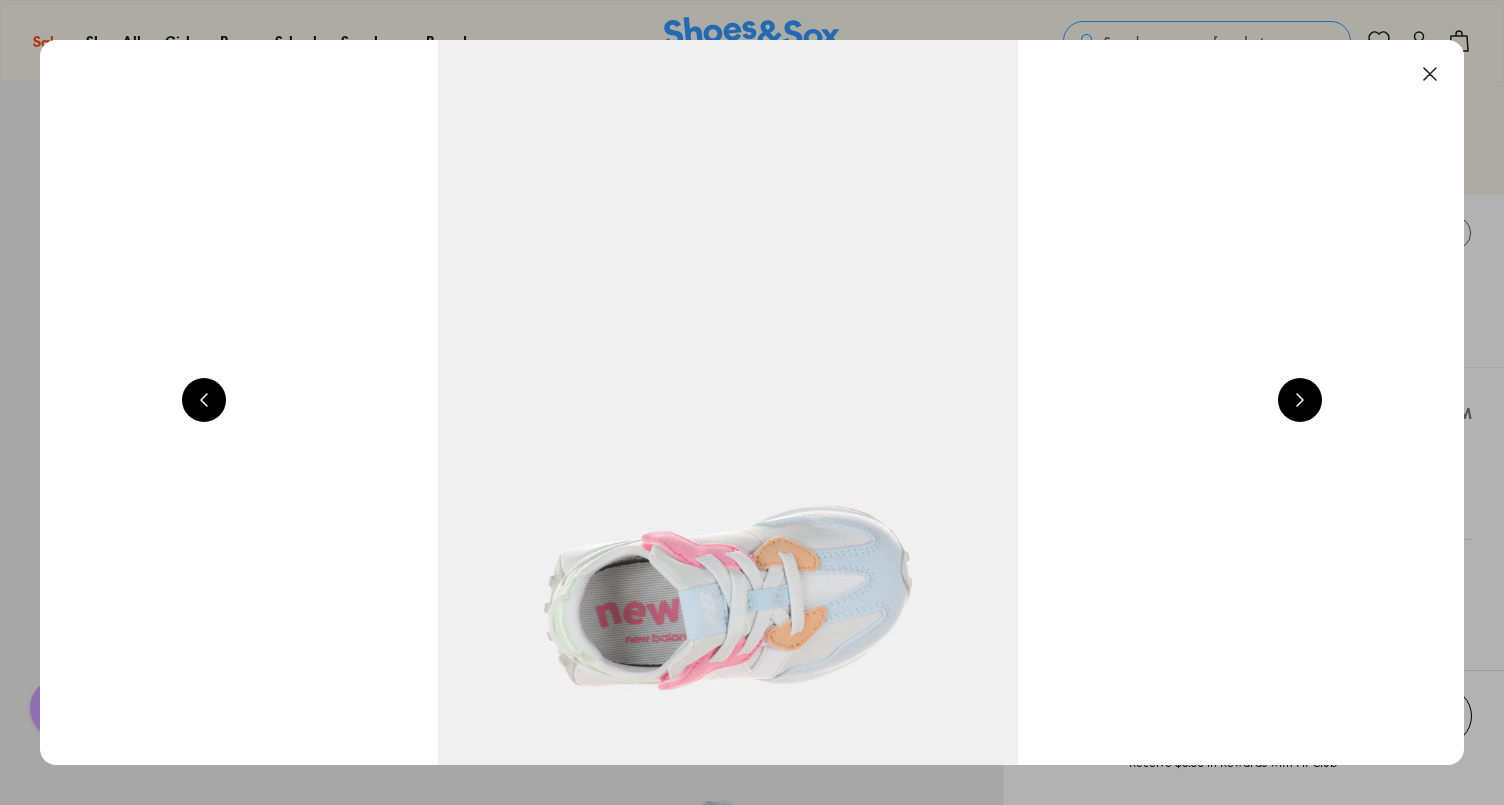click at bounding box center (1300, 400) 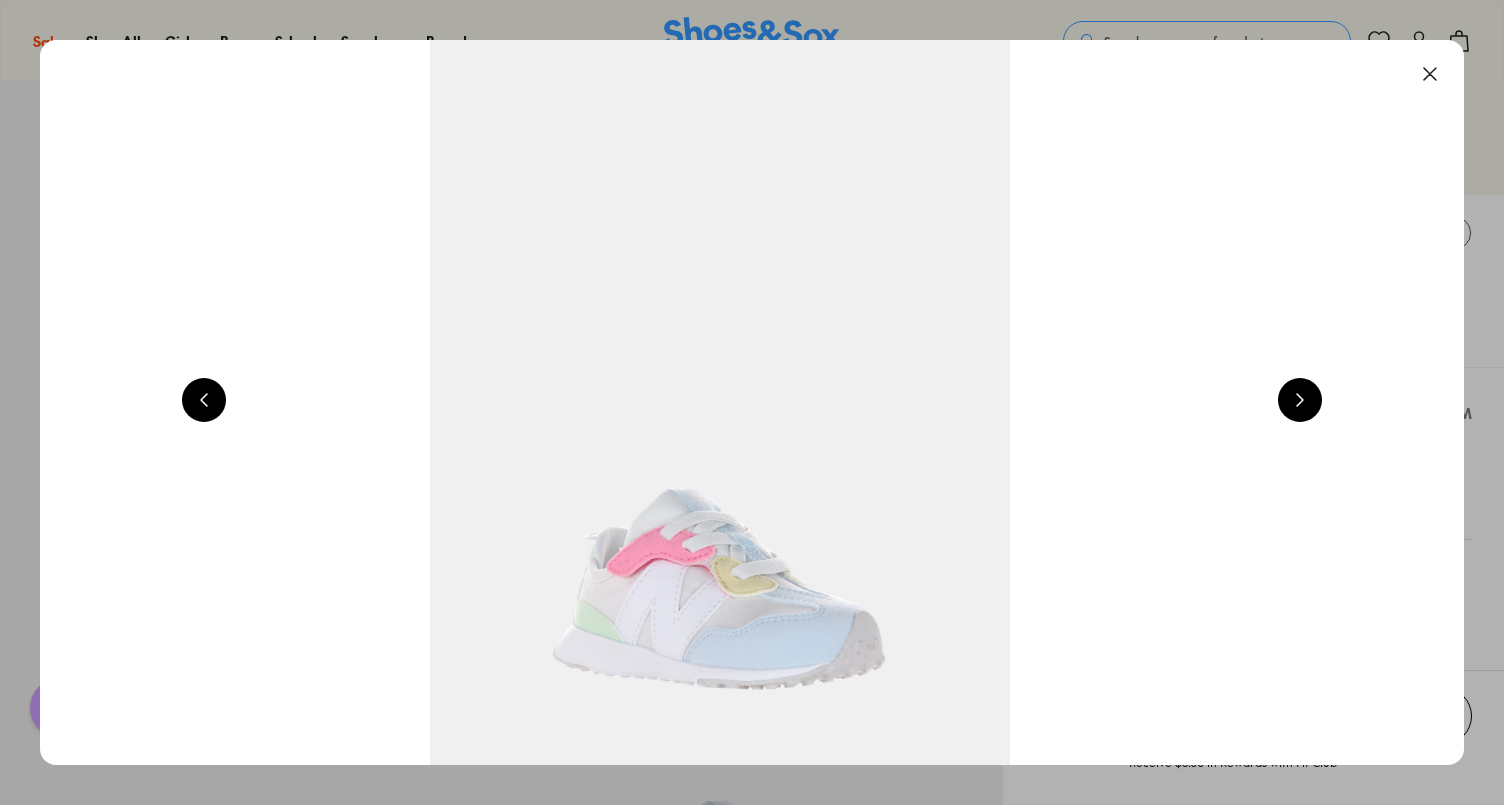 click at bounding box center (1300, 400) 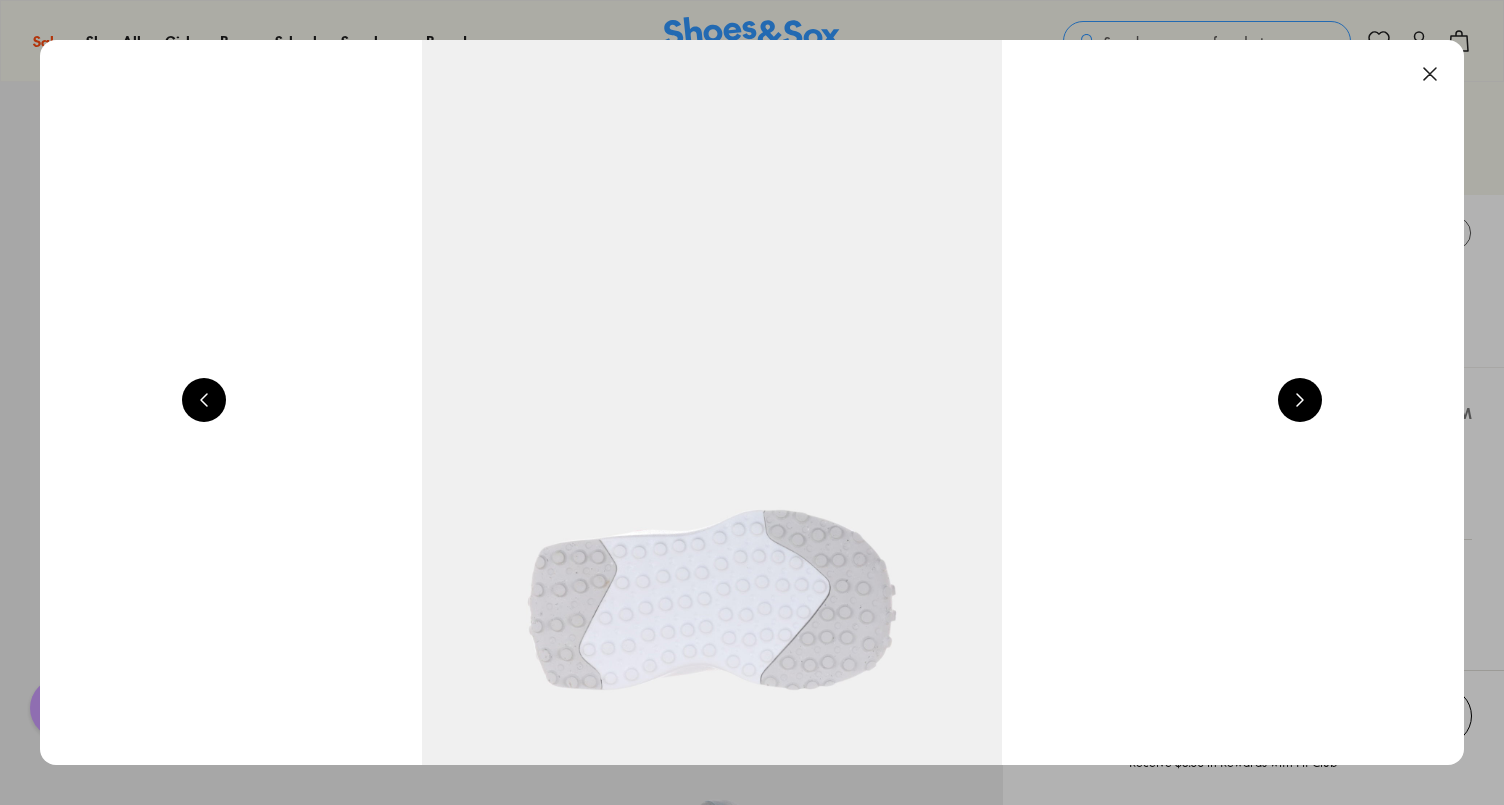 click at bounding box center [1300, 400] 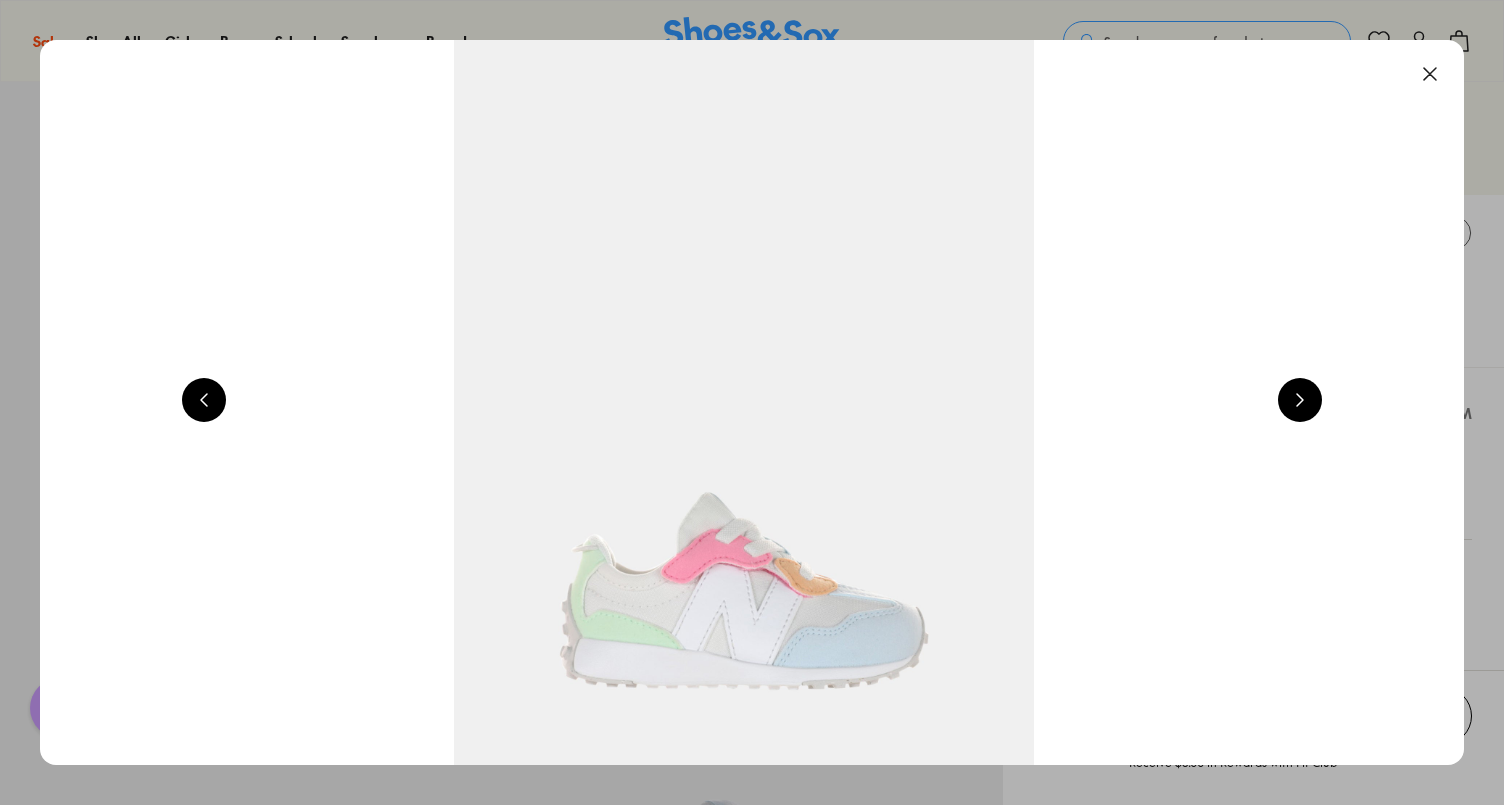 click at bounding box center [1300, 400] 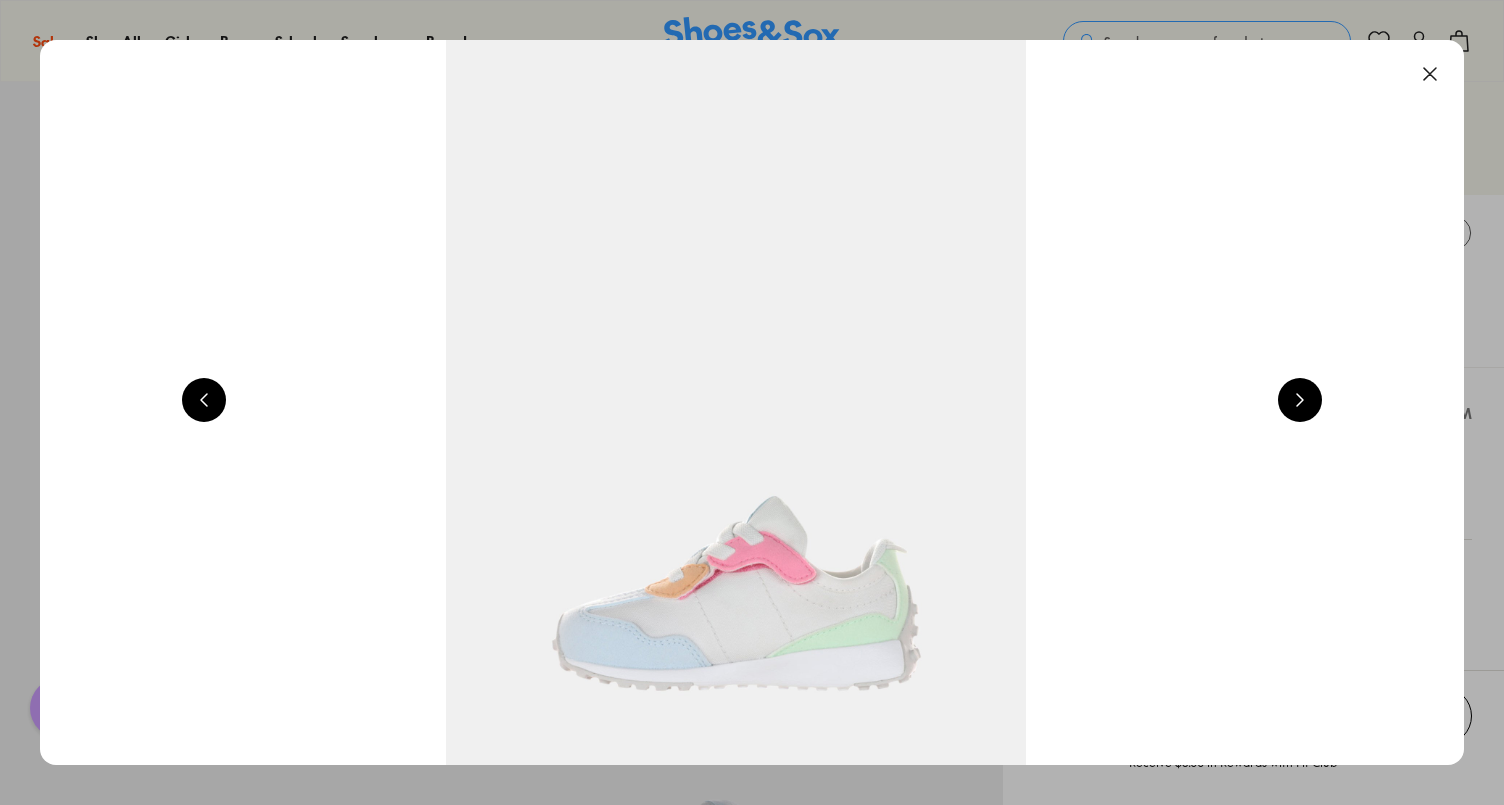 click at bounding box center [1300, 400] 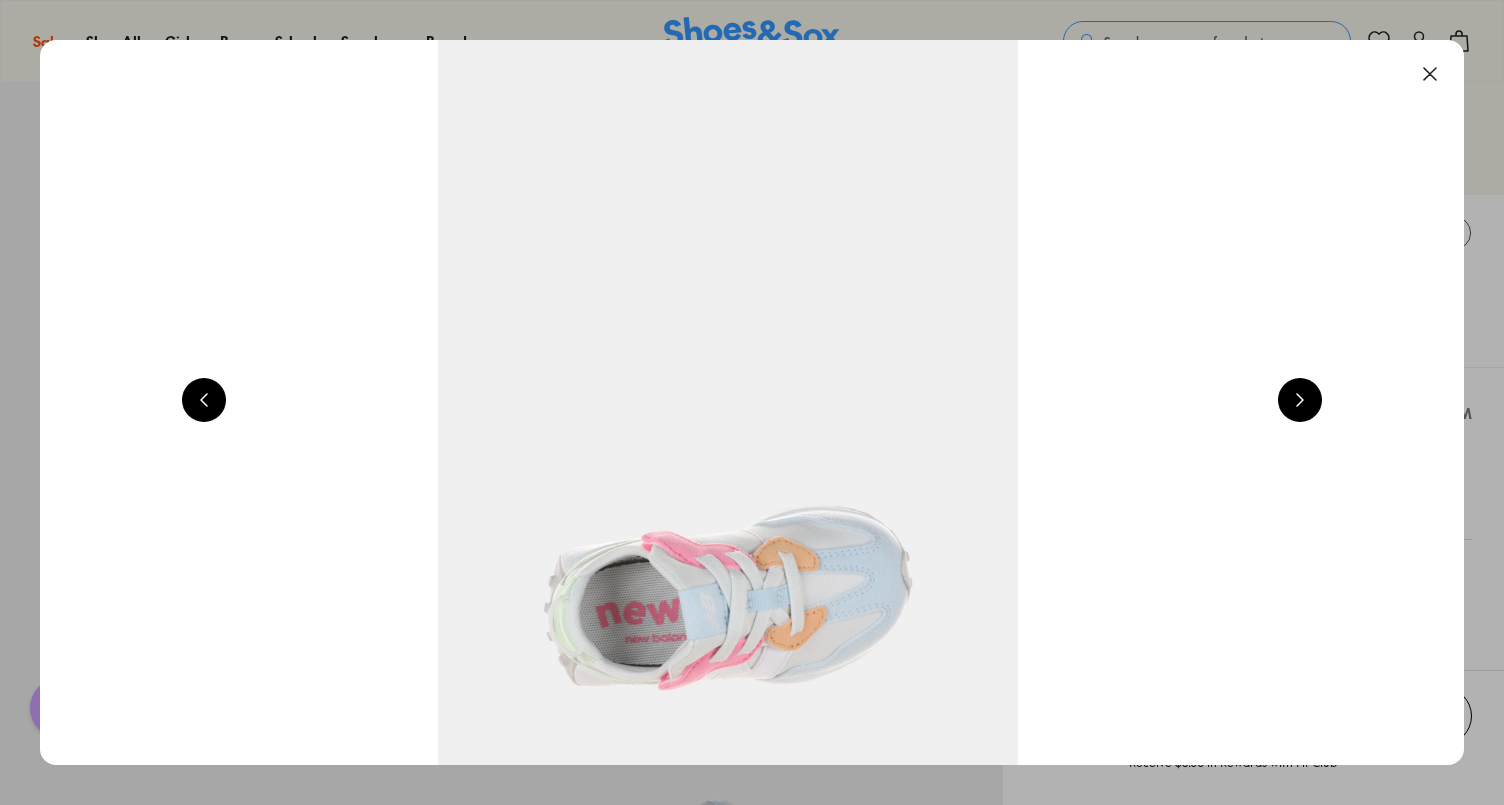 click at bounding box center (1300, 400) 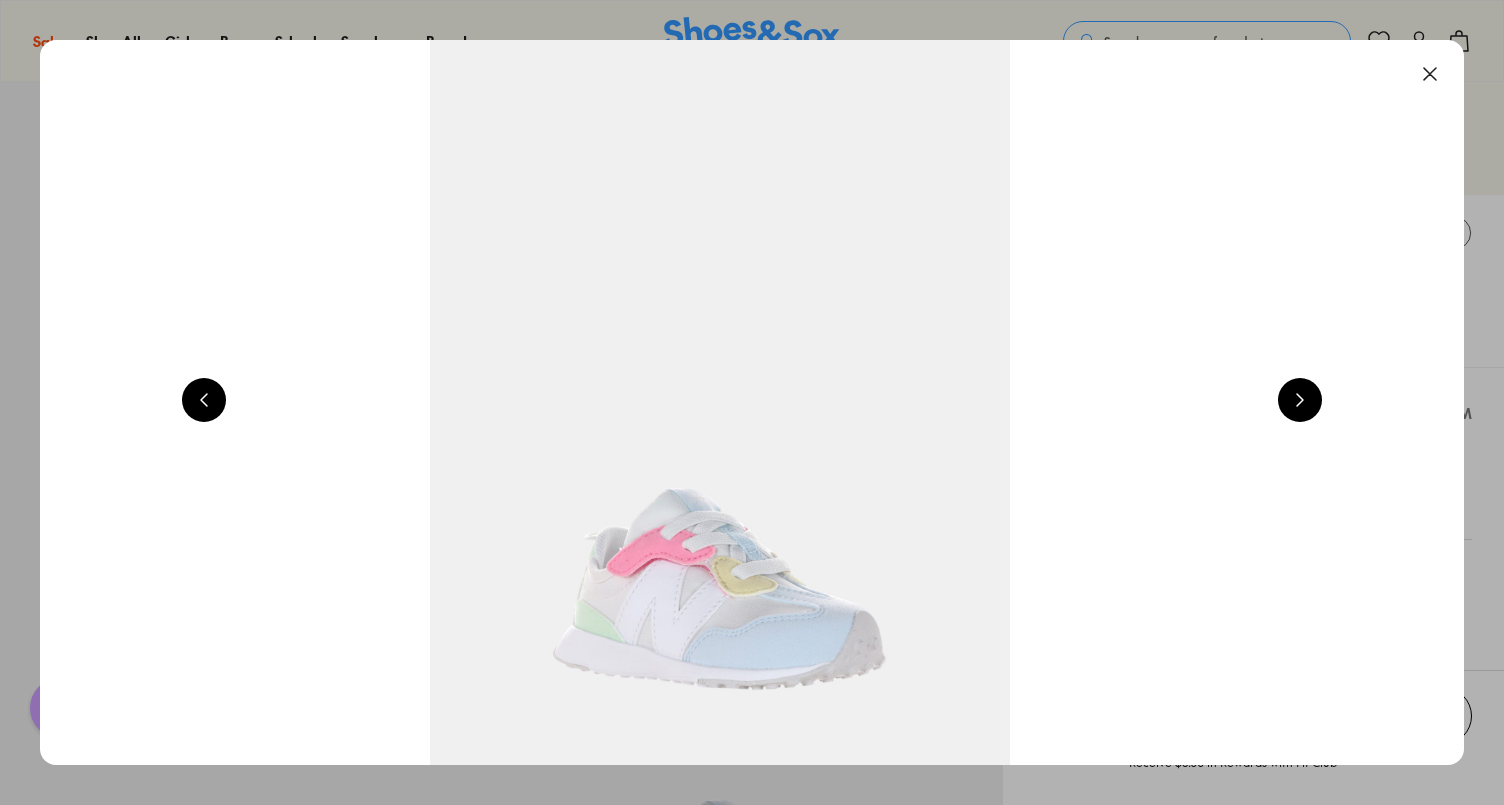 click at bounding box center [1300, 400] 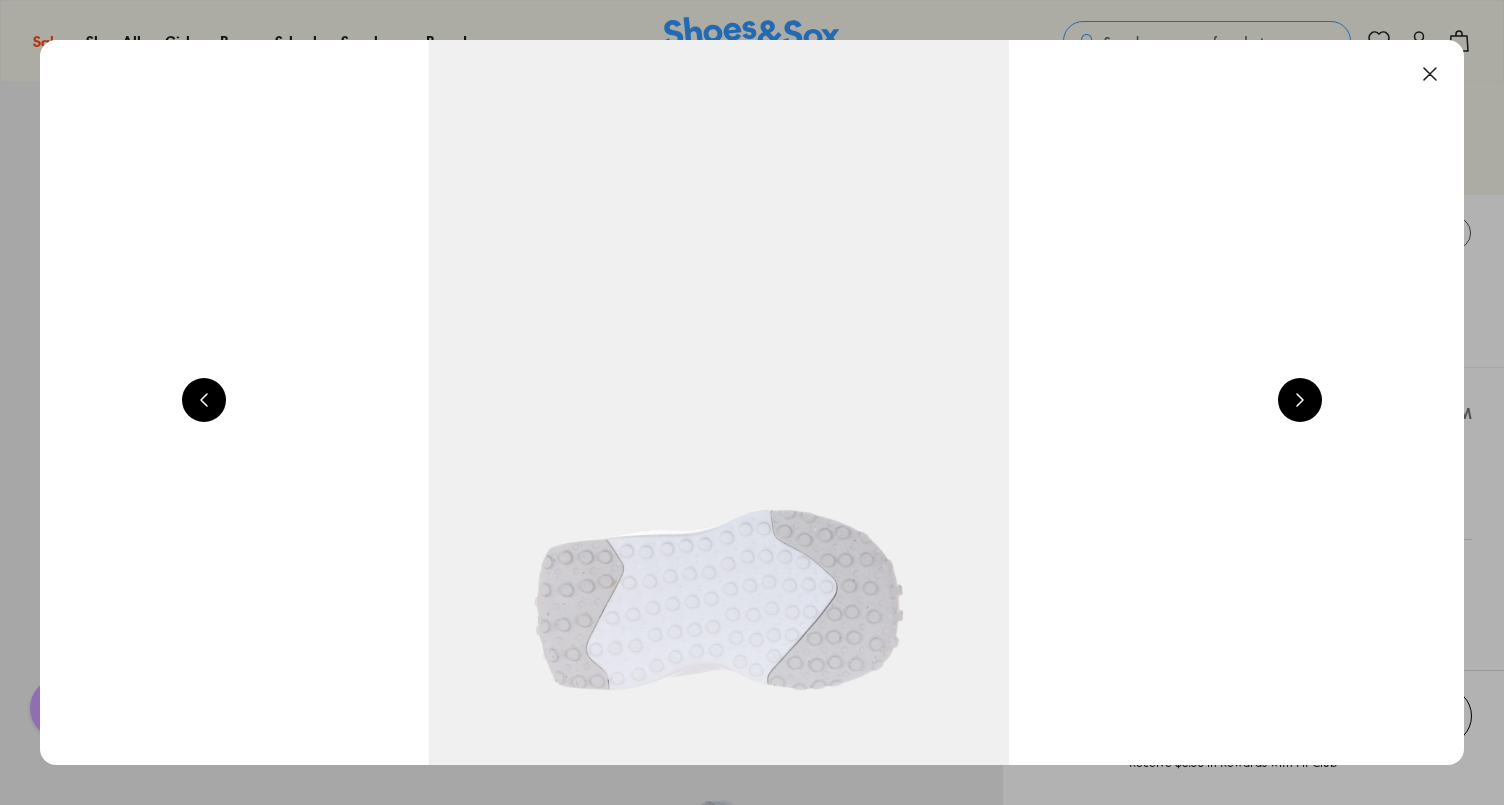 scroll, scrollTop: 0, scrollLeft: 7160, axis: horizontal 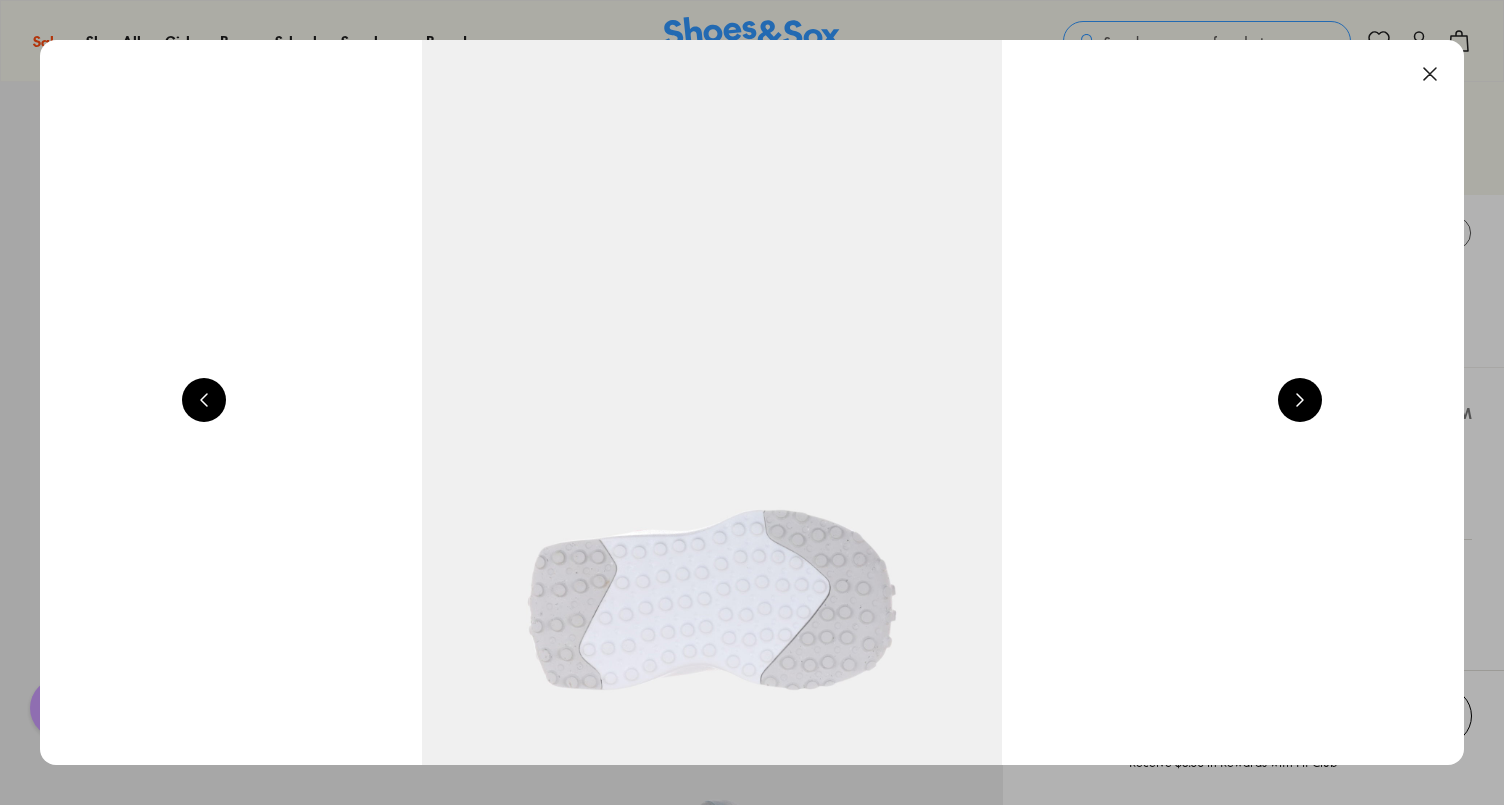 type 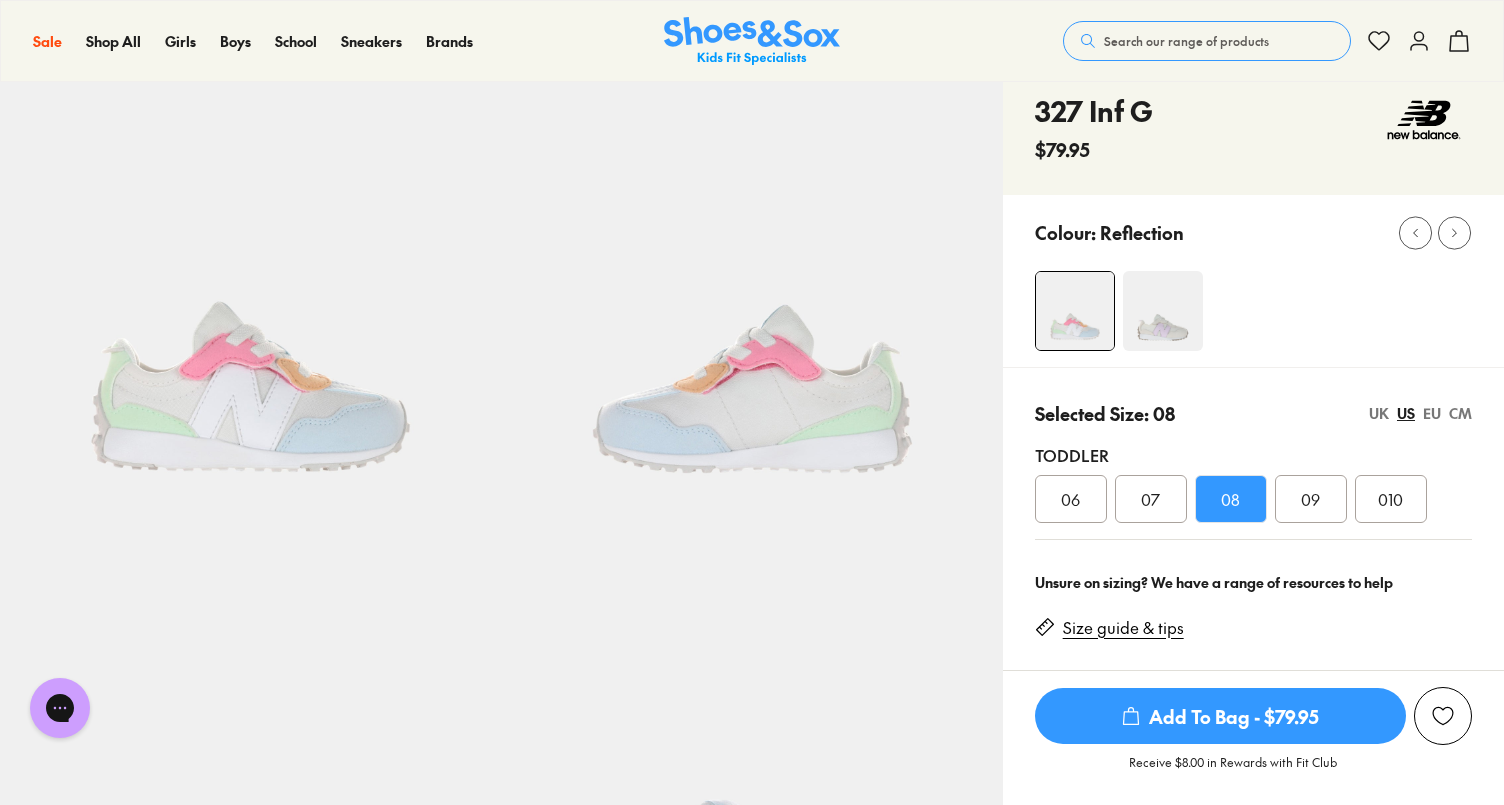 click at bounding box center [1163, 311] 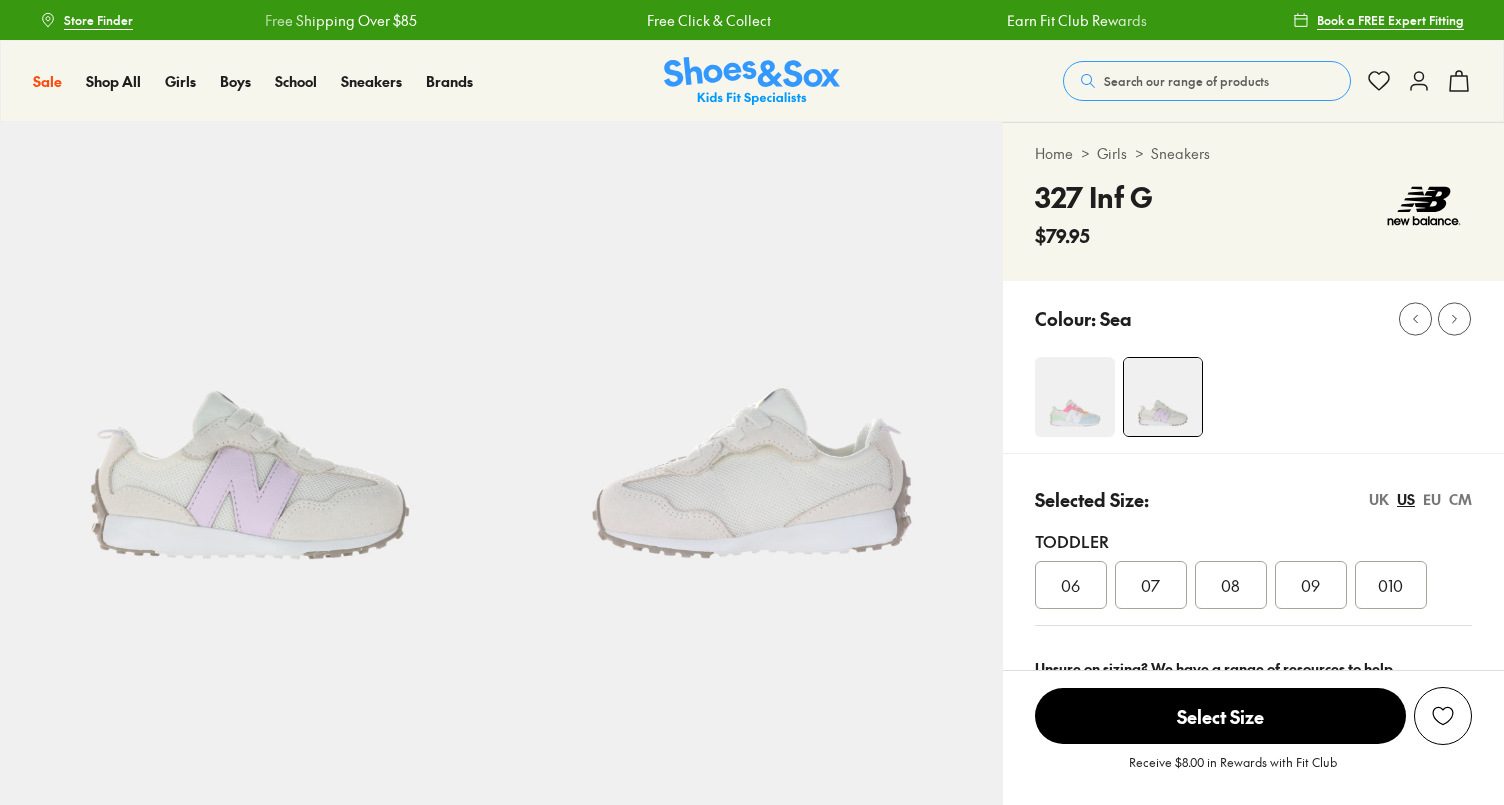 scroll, scrollTop: 0, scrollLeft: 0, axis: both 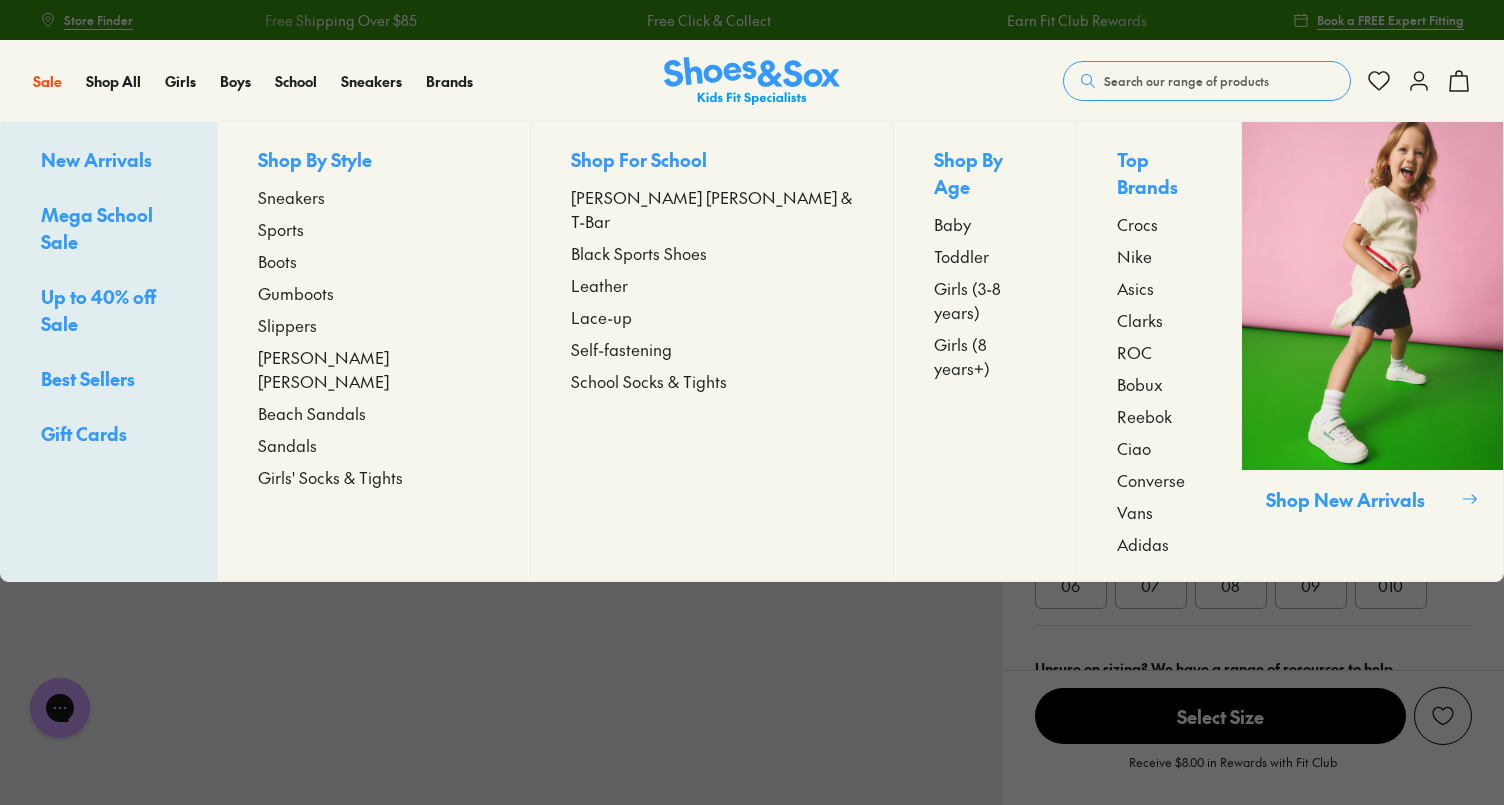 click on "Sneakers" at bounding box center [291, 197] 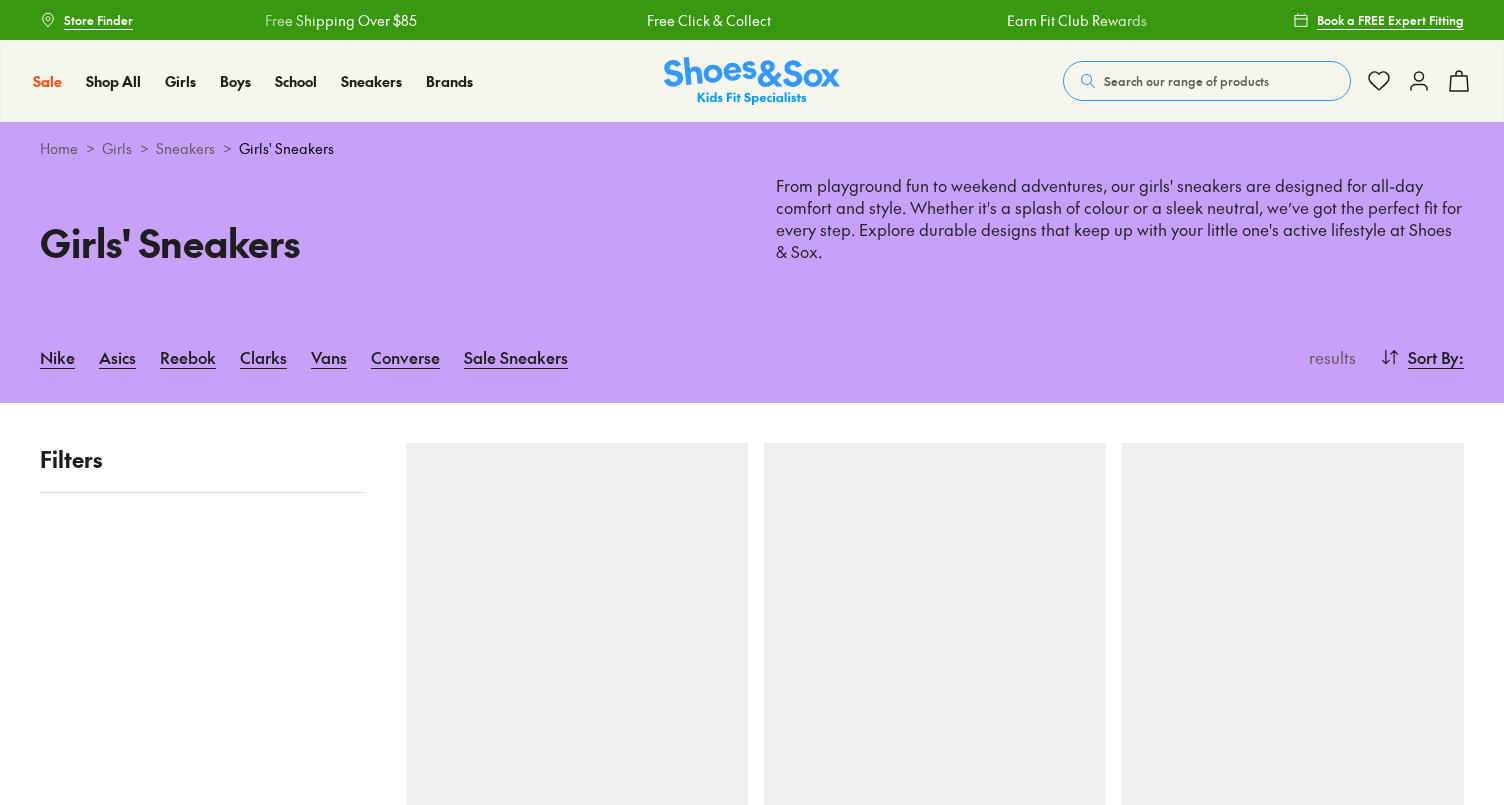 scroll, scrollTop: 0, scrollLeft: 0, axis: both 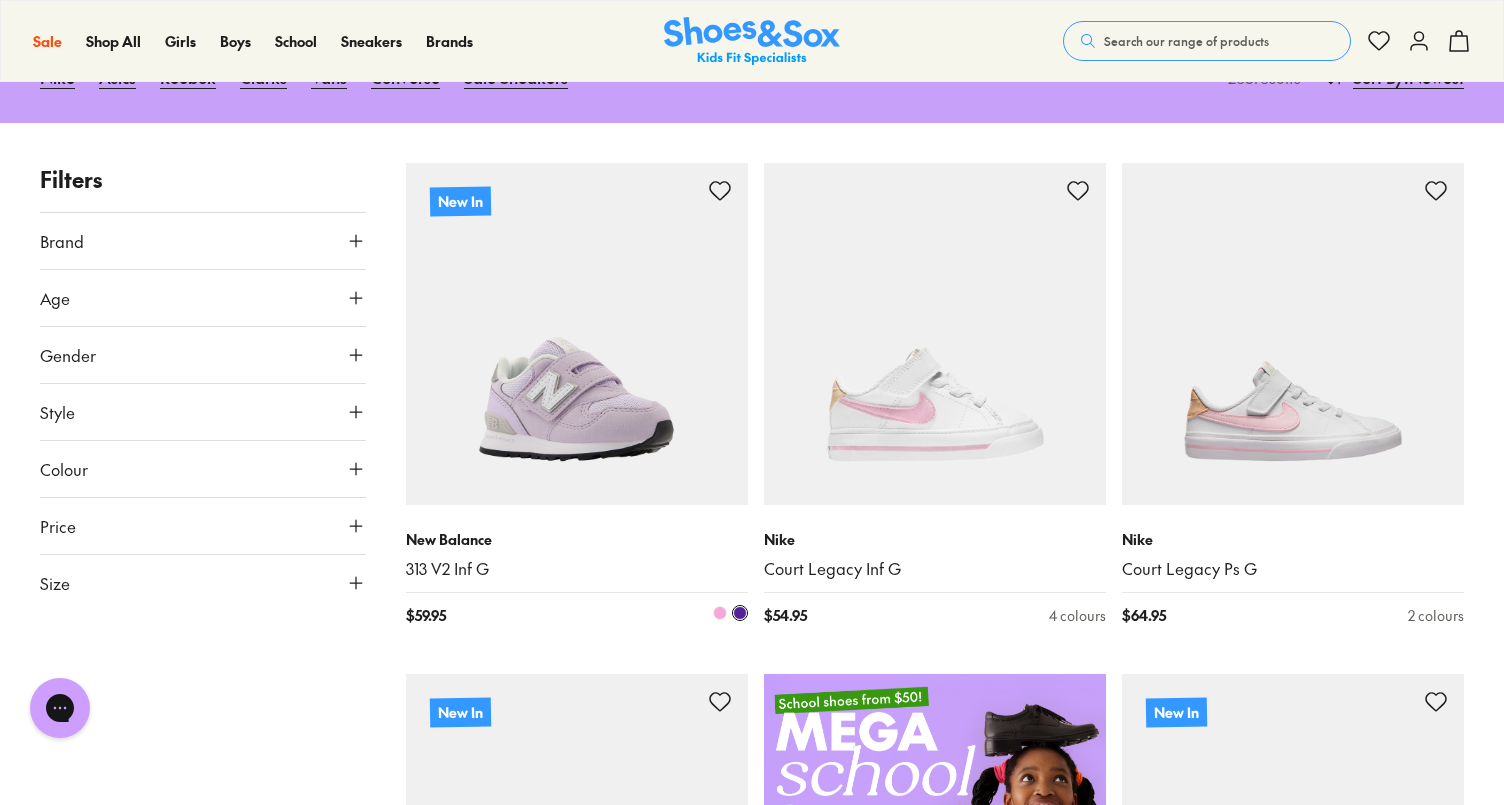 click at bounding box center [577, 334] 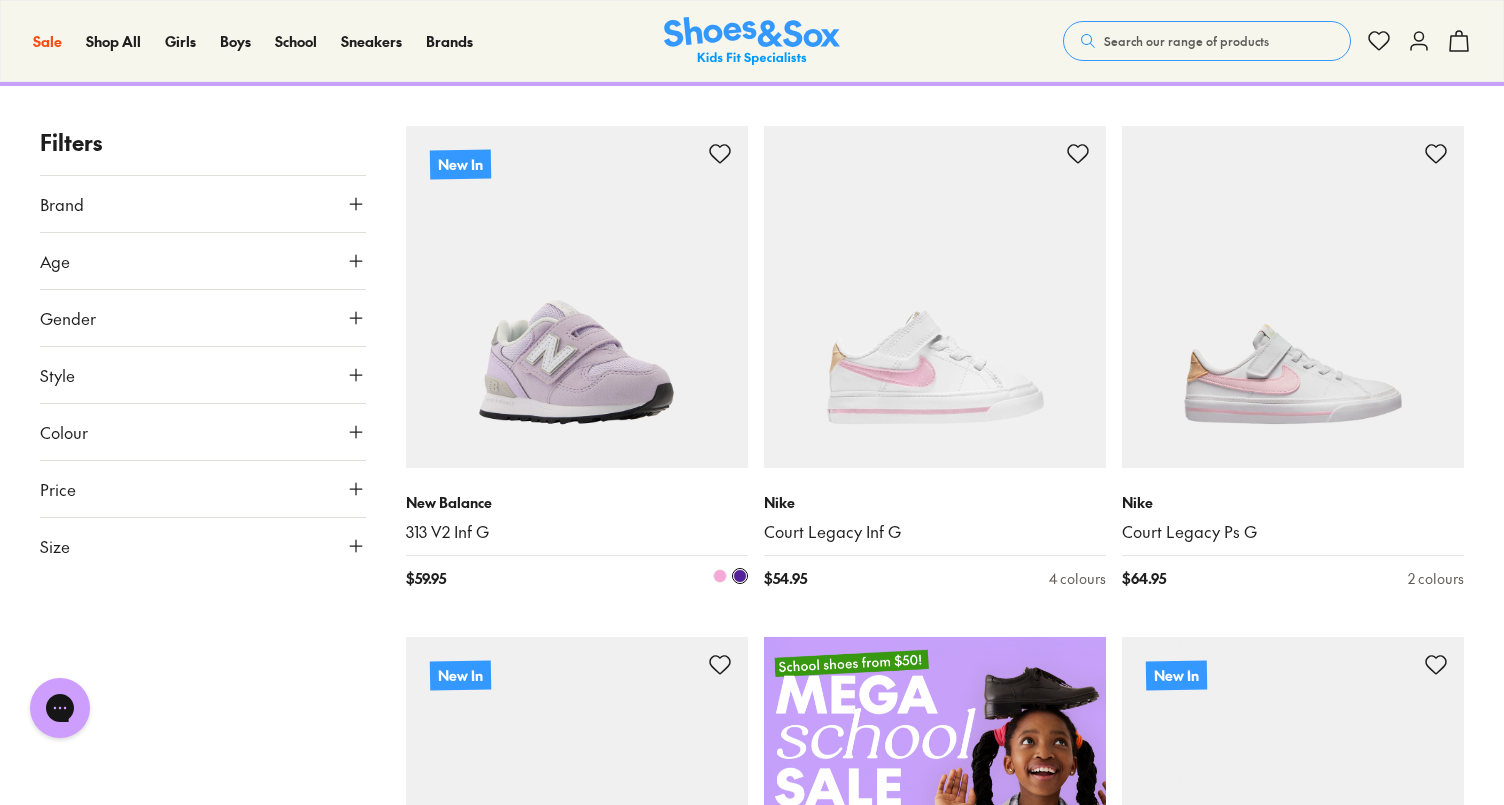 scroll, scrollTop: 319, scrollLeft: 0, axis: vertical 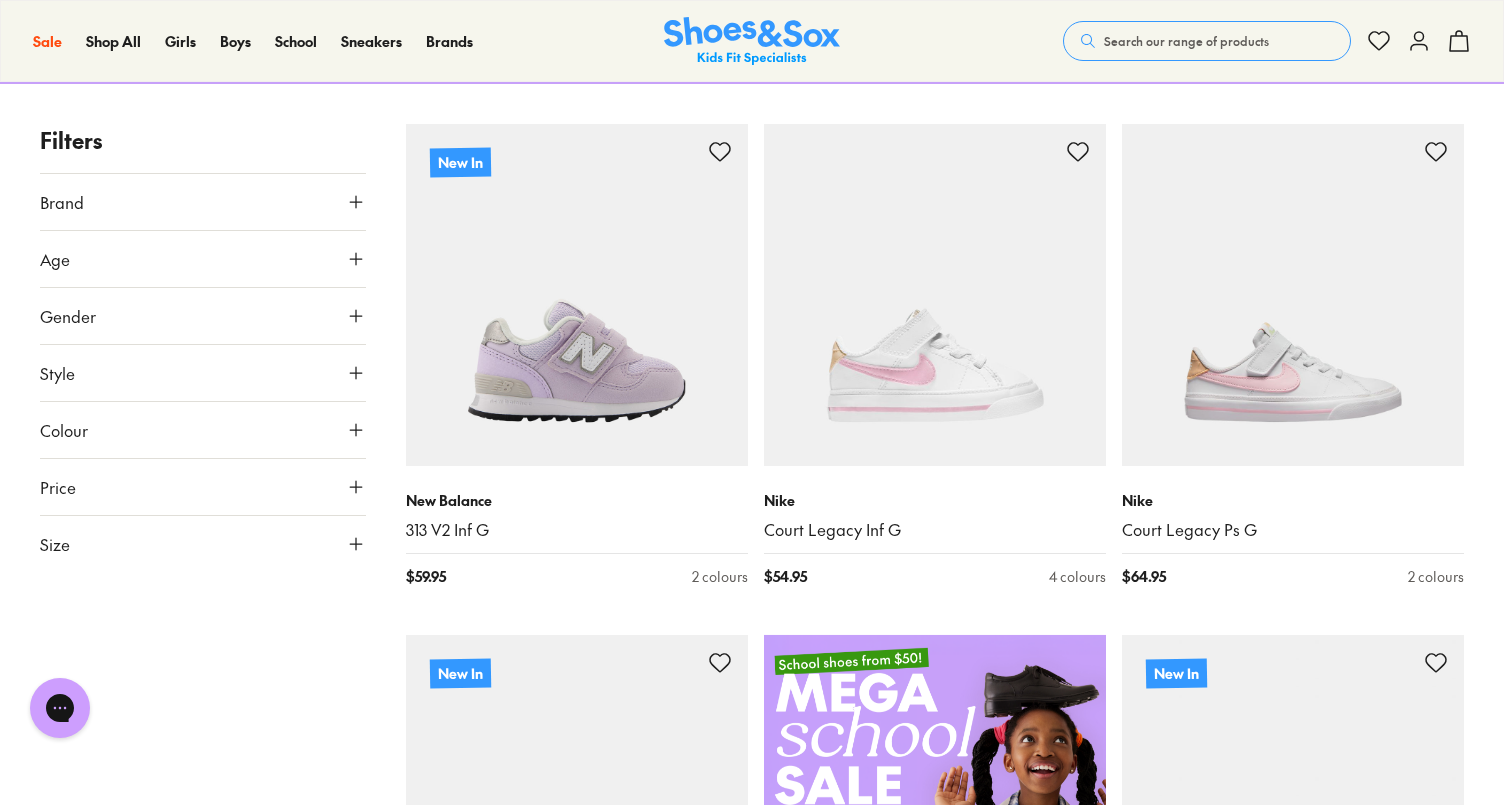 drag, startPoint x: 277, startPoint y: 381, endPoint x: 7, endPoint y: 395, distance: 270.36273 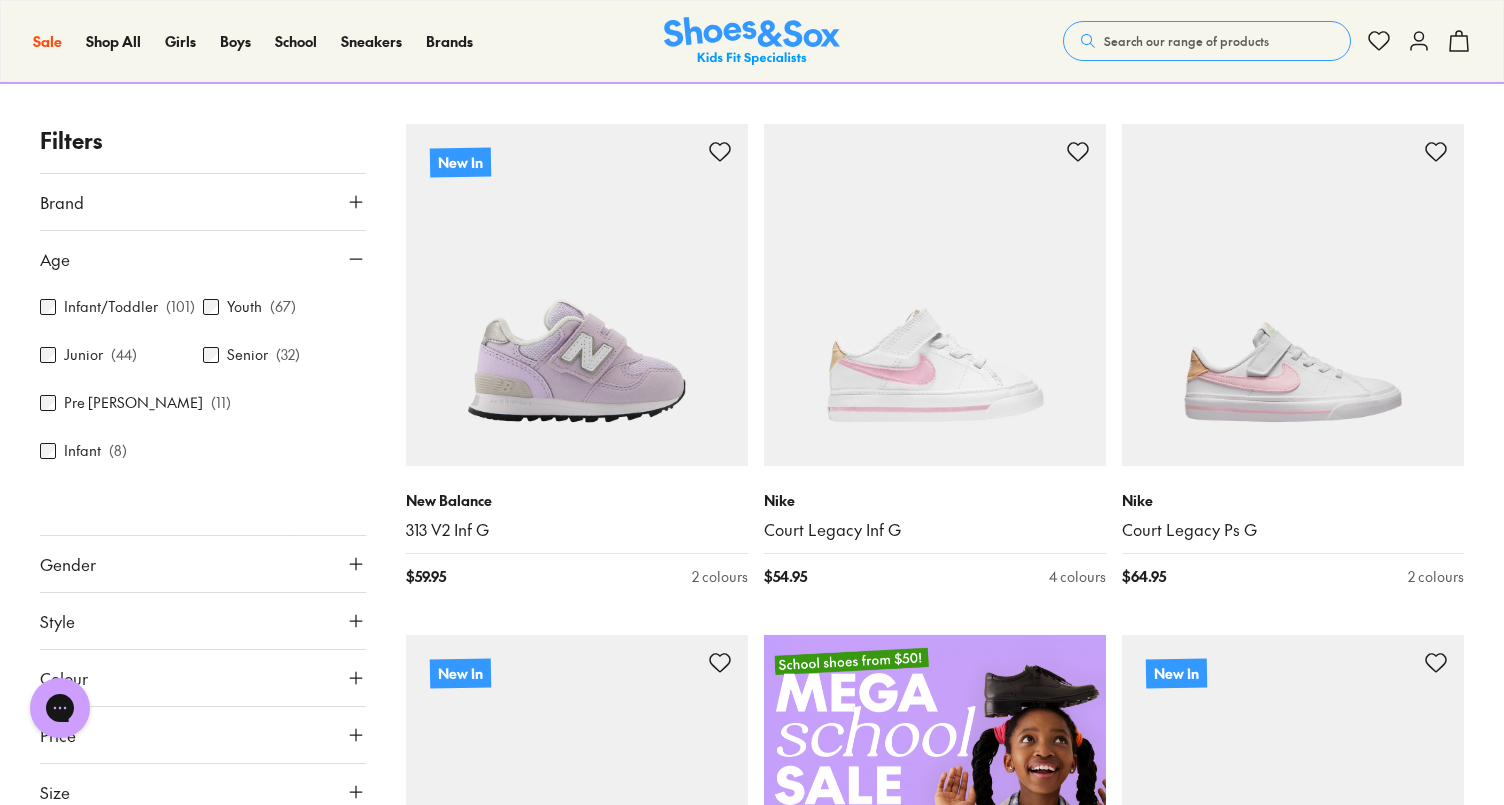 click on "Age" at bounding box center (203, 259) 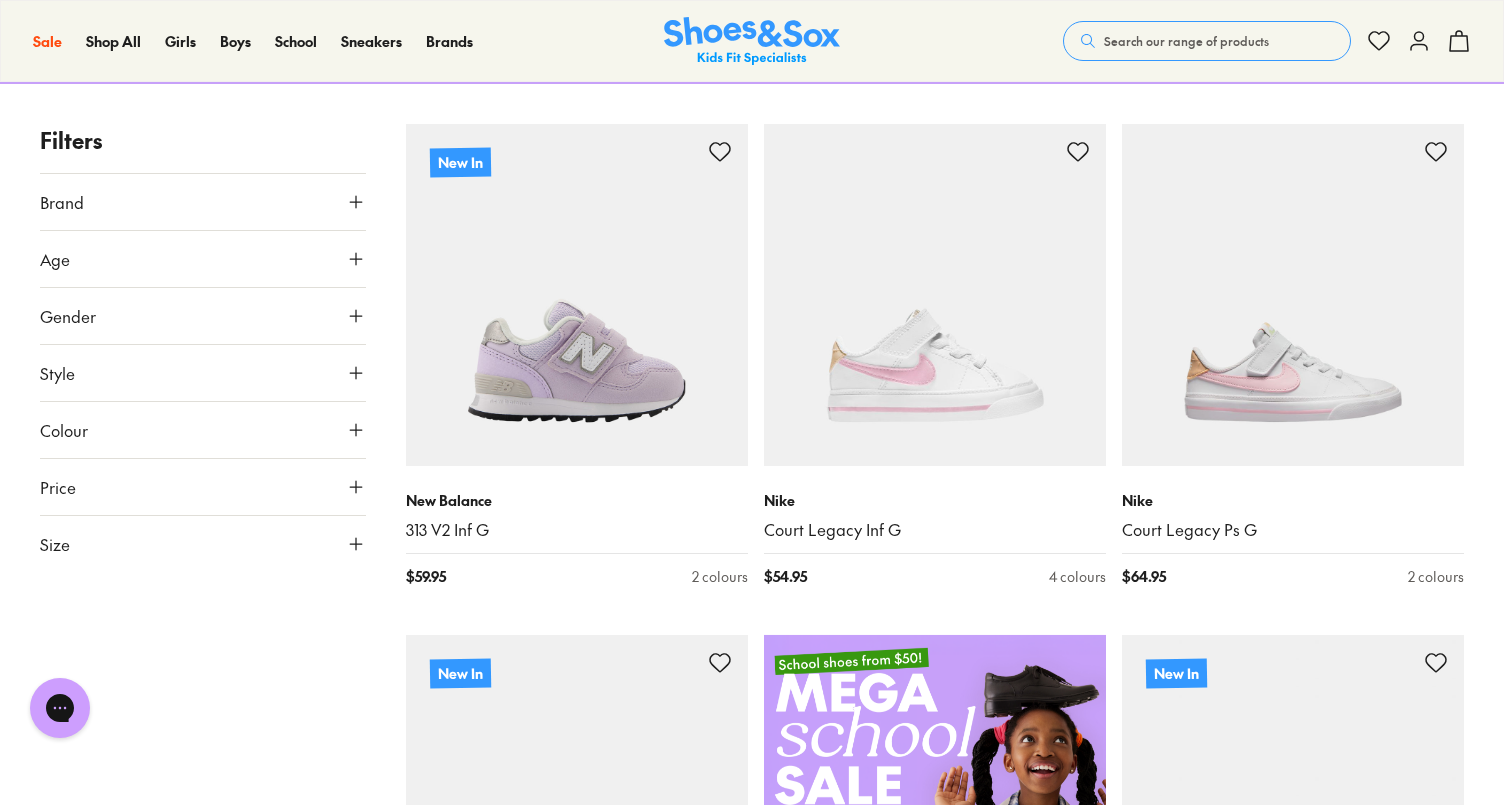 click 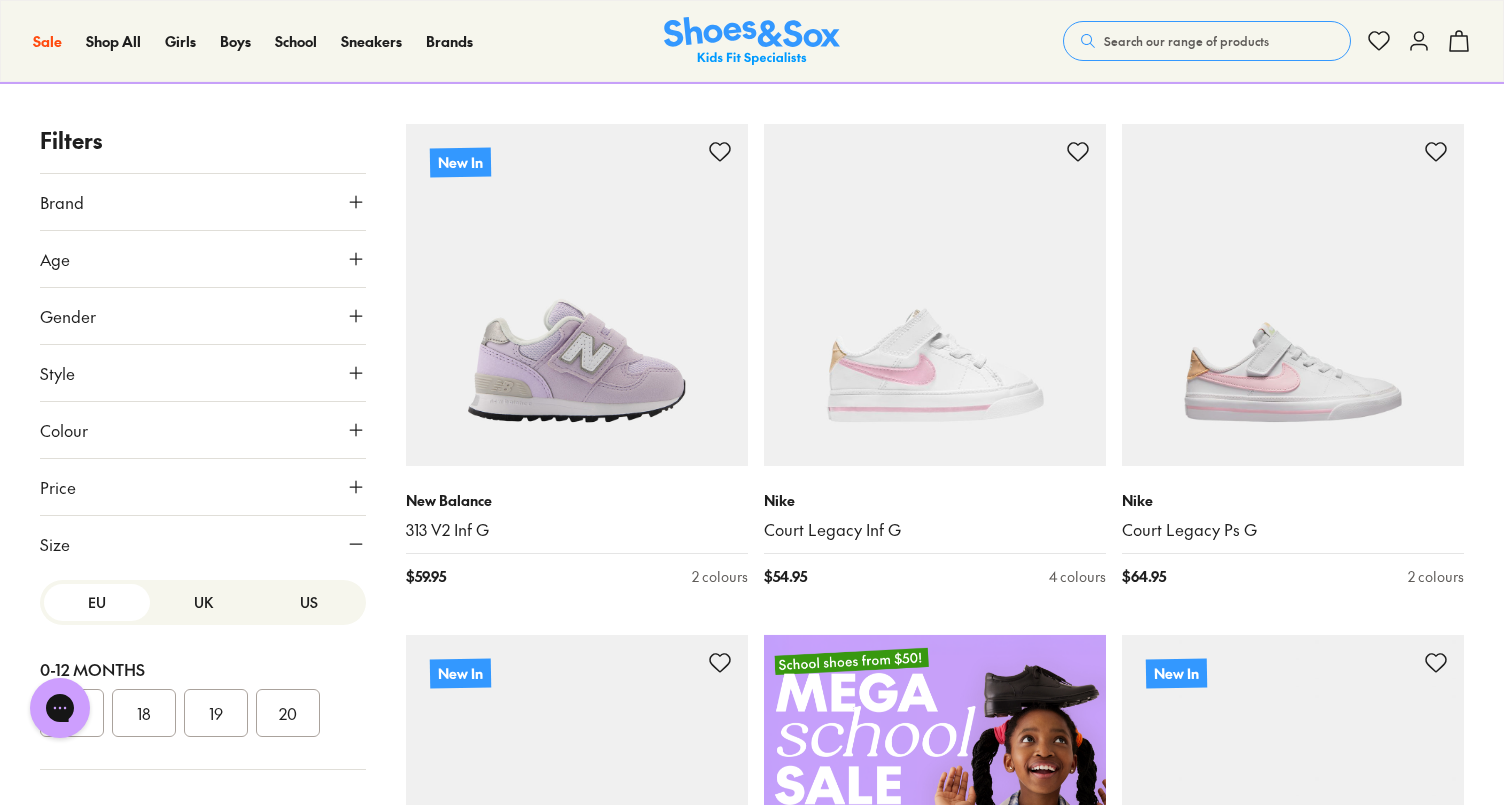 scroll, scrollTop: 139, scrollLeft: 0, axis: vertical 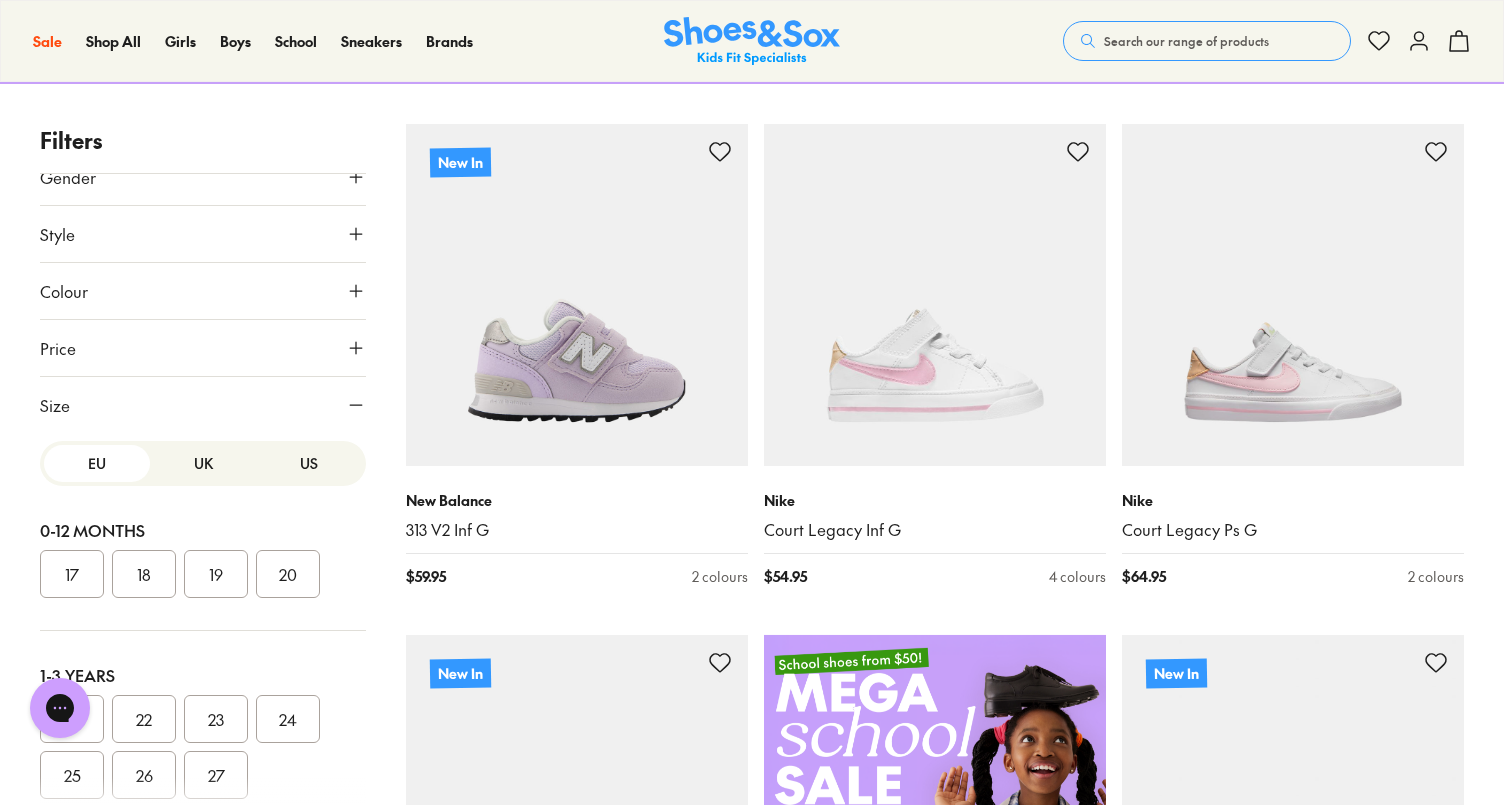 click on "US" at bounding box center (309, 463) 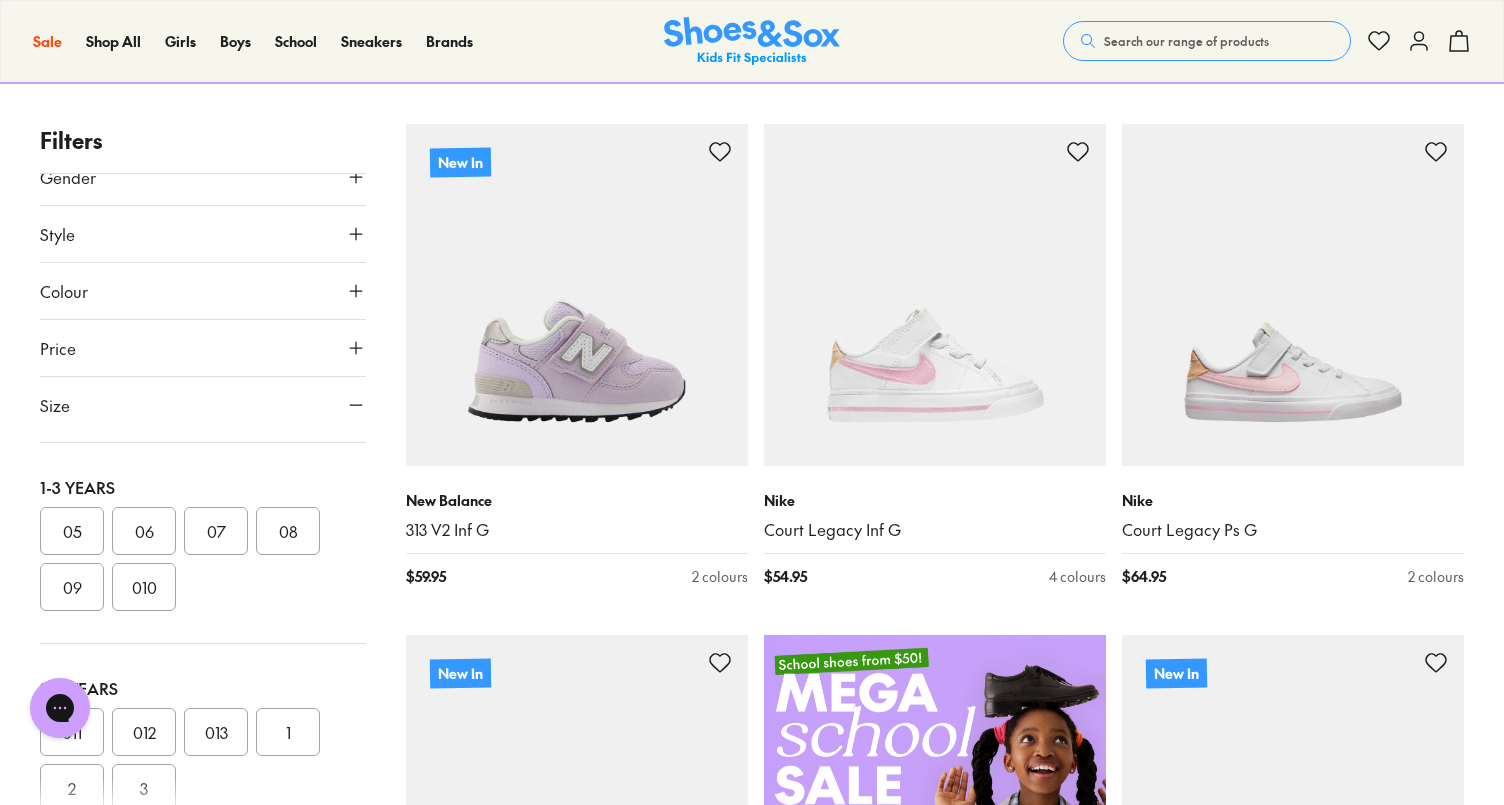 scroll, scrollTop: 195, scrollLeft: 0, axis: vertical 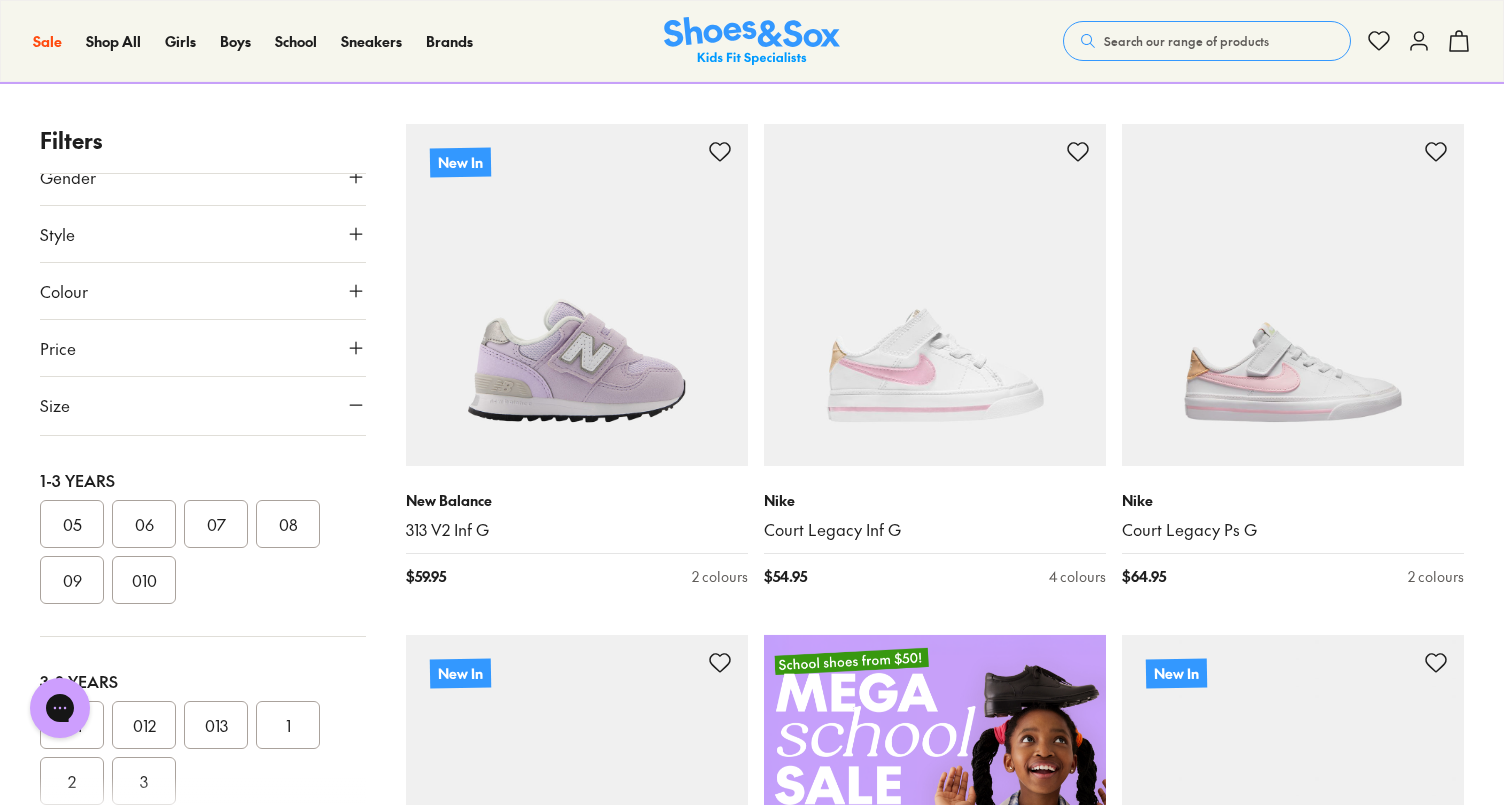 click on "08" at bounding box center [288, 524] 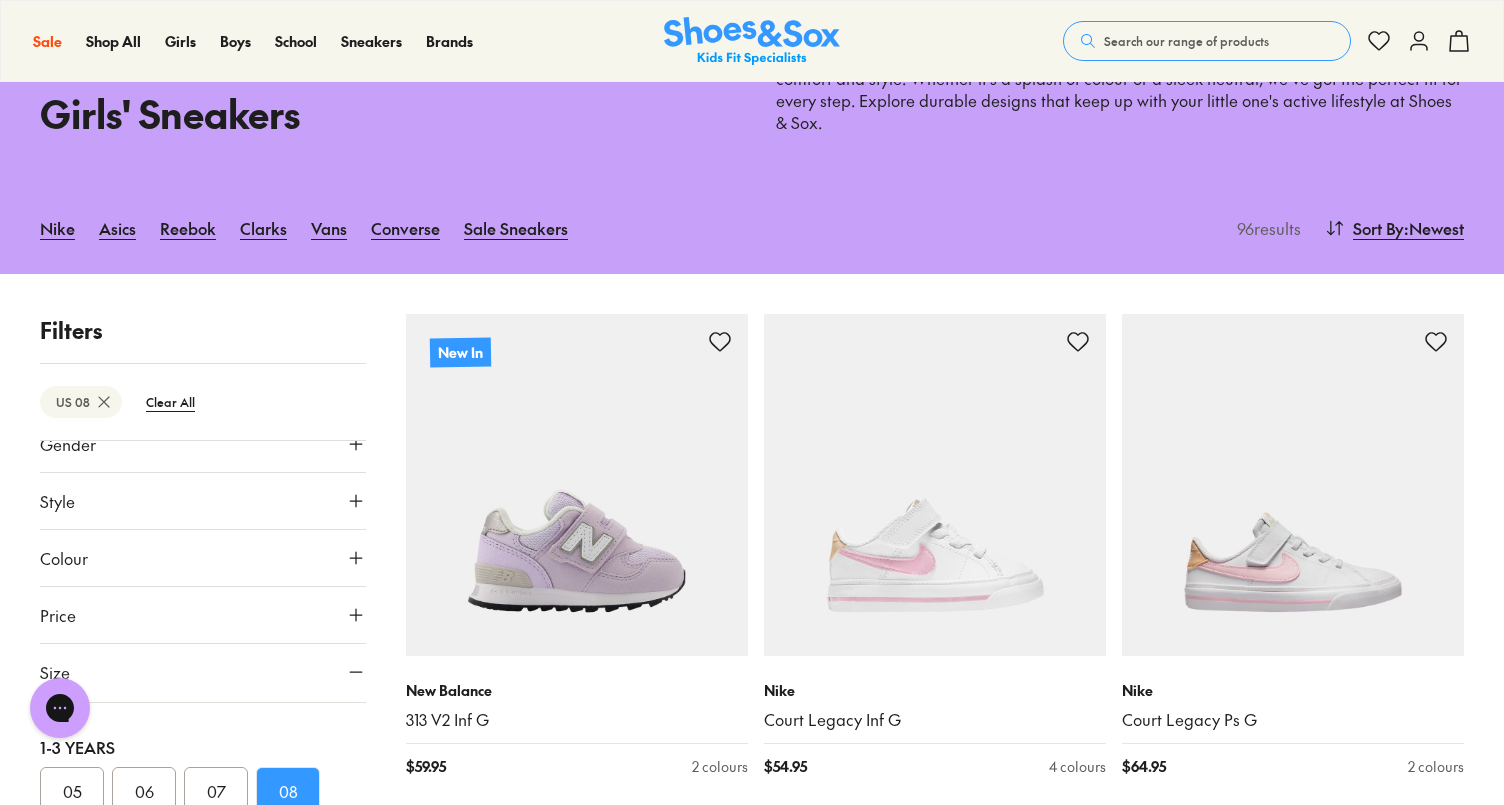 scroll, scrollTop: 69, scrollLeft: 0, axis: vertical 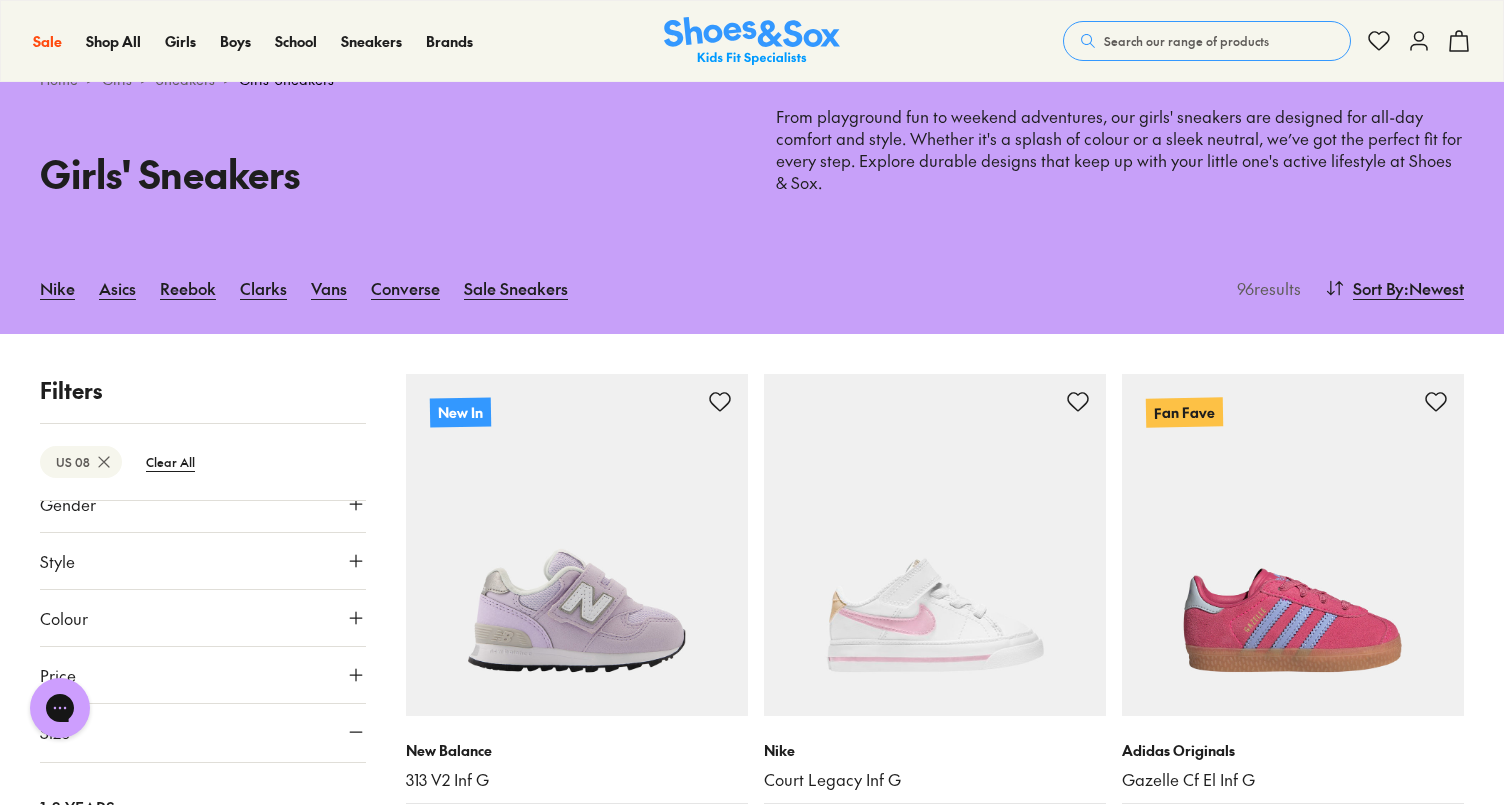 click on "Filters US 08   Clear All Brand Adidas Originals ( 6 ) Adidas Performance ( 3 ) Asics ( 1 ) Ciao ( 2 ) Clarks ( 11 ) Converse ( 9 ) New Balance ( 11 ) Nike ( 12 ) Old Soles ( 2 ) Puma ( 1 ) Reebok ( 17 ) Skechers ( 12 ) Vans ( 3 ) Walnut ( 4 ) Age Infant/Toddler ( 74 ) Youth ( 3 ) Junior ( 9 ) Senior Pre Walker Infant ( 8 ) Gender All Girls Unisex Style Sneakers ( 94 ) Prewalker Colour White ( 27 ) Black ( 8 ) Pink ( 20 ) Purple ( 9 ) Blue ( 6 ) Multi Colour ( 7 ) Grey ( 4 ) Beige ( 2 ) Red ( 2 ) Brown Navy ( 2 ) Orange ( 2 ) Gold ( 2 ) Green ( 1 ) Light Blue ( 1 ) Silver ( 1 ) Price Min $ 25 Max $ 170 Size EU UK US 0-12 Months 02 03 04 05 1-3 Years 05 06 07 08 09 010 3-8 Years 011 012 013 1 2 3 8+ Years 3 4 5 6 7 8 Adult 8 New In New Balance 313 V2 Inf G $ 59.95 2 colours Nike Court Legacy Inf G $ 54.95 4 colours Fan Fave Adidas Originals Gazelle Cf El Inf G $ 79.95 2 colours Adidas Performance Vl Court 3.0 Sf Inf G $ 59.95 1 colour Adidas Performance Run 70s 2.0 El Sf Inf G $ 59.95 1 colour Adidas Originals" at bounding box center (752, 3172) 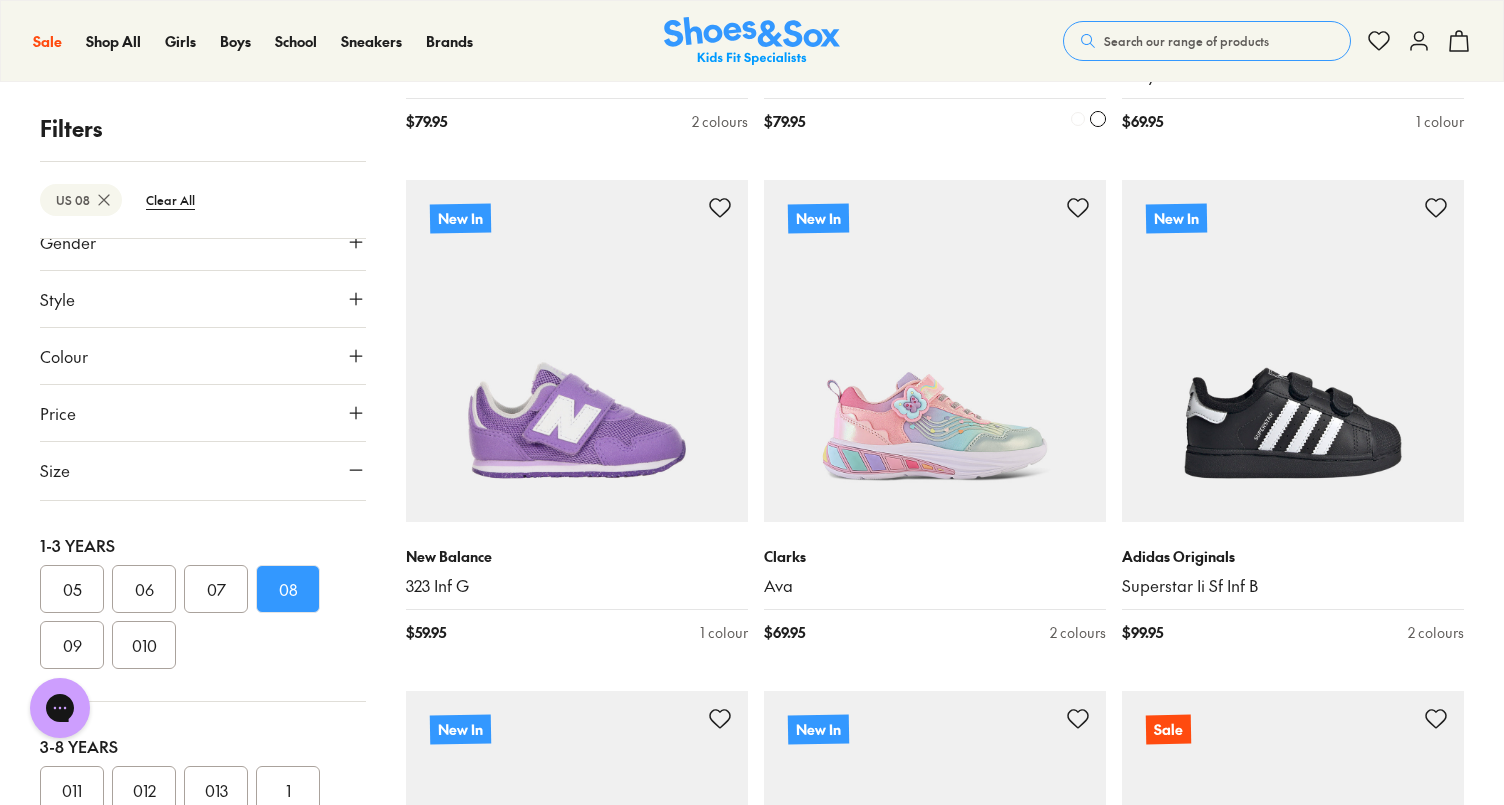 scroll, scrollTop: 2822, scrollLeft: 0, axis: vertical 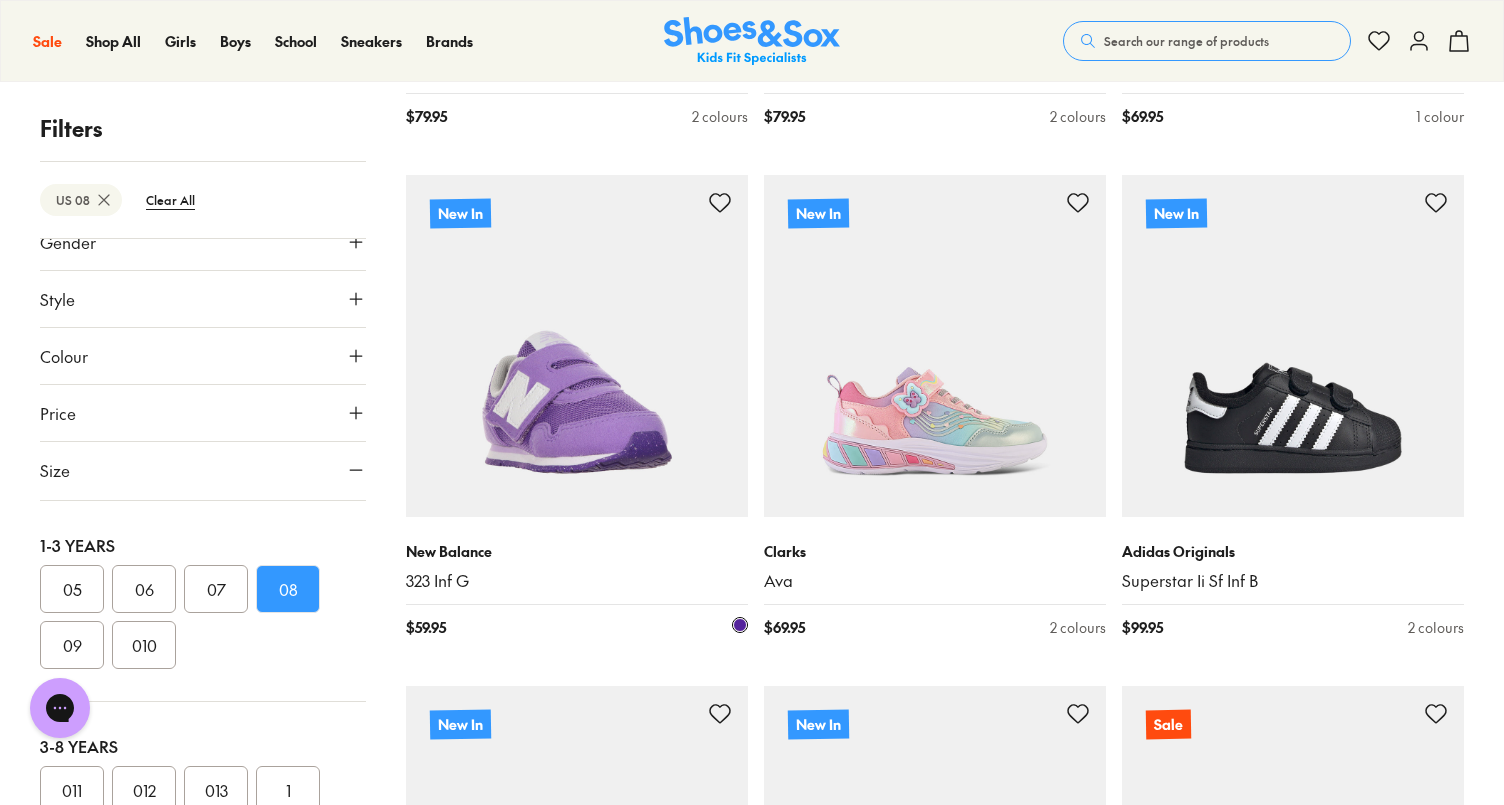 click at bounding box center [577, 346] 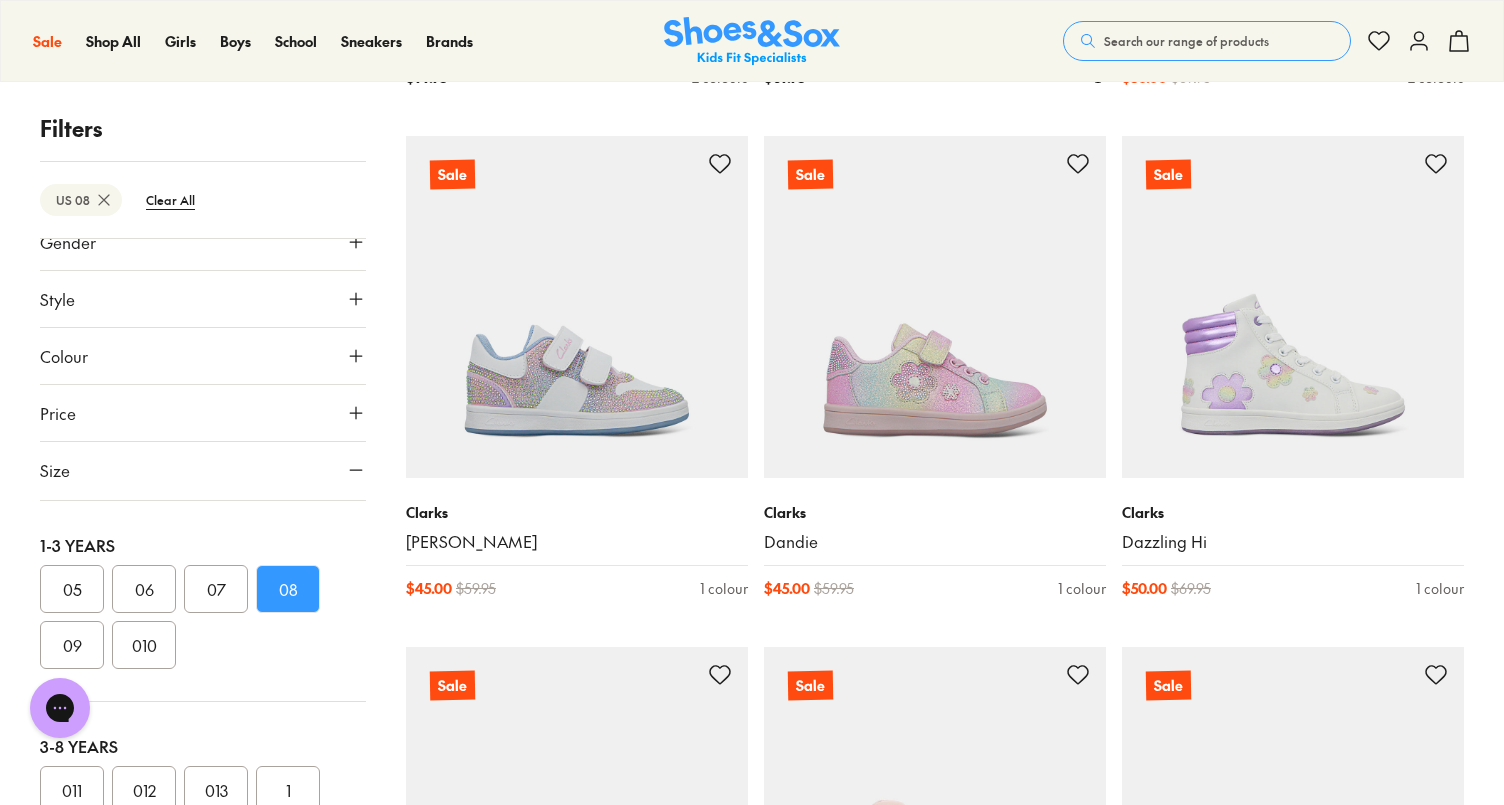 scroll, scrollTop: 3901, scrollLeft: 0, axis: vertical 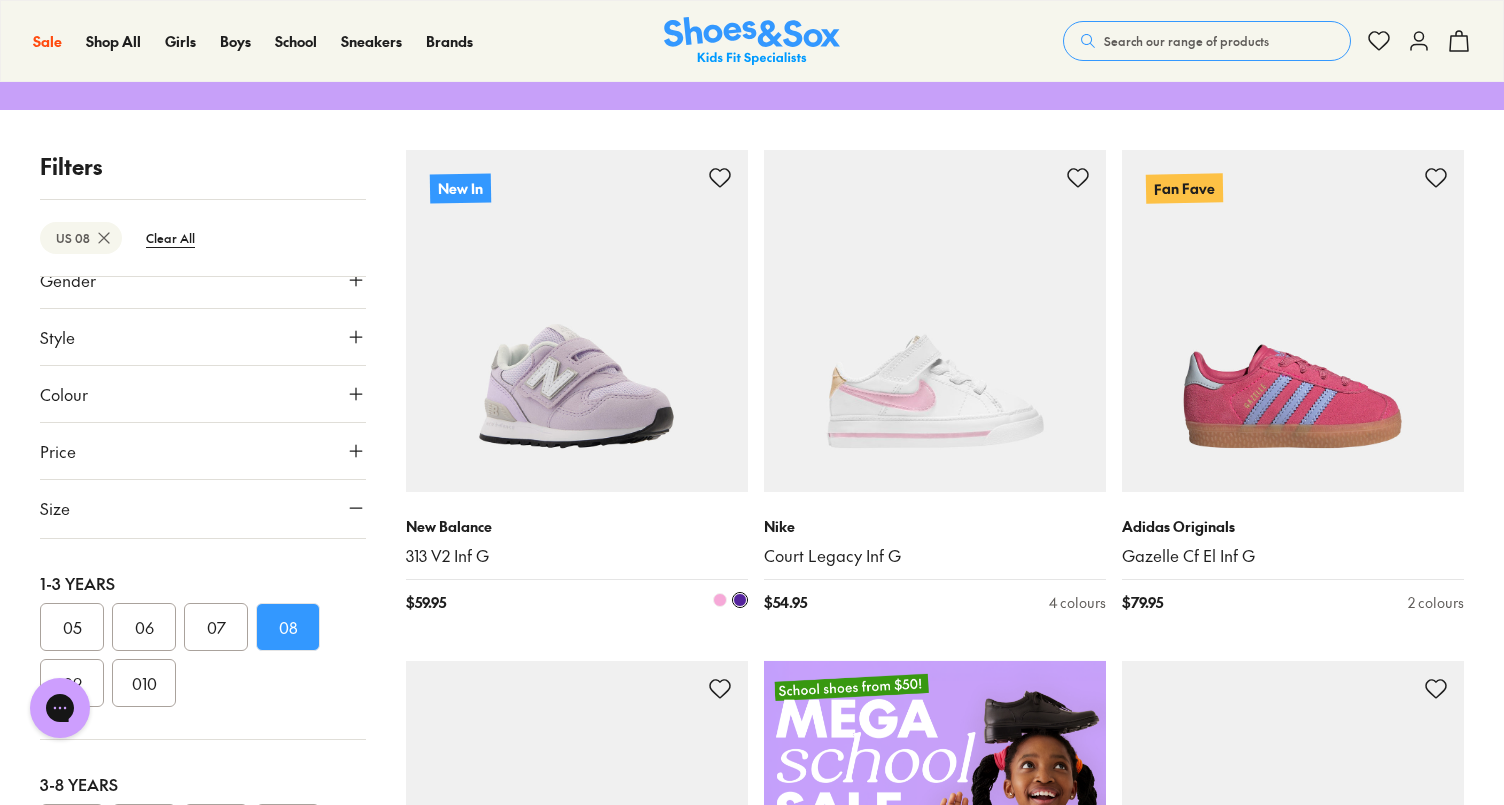 click at bounding box center [577, 321] 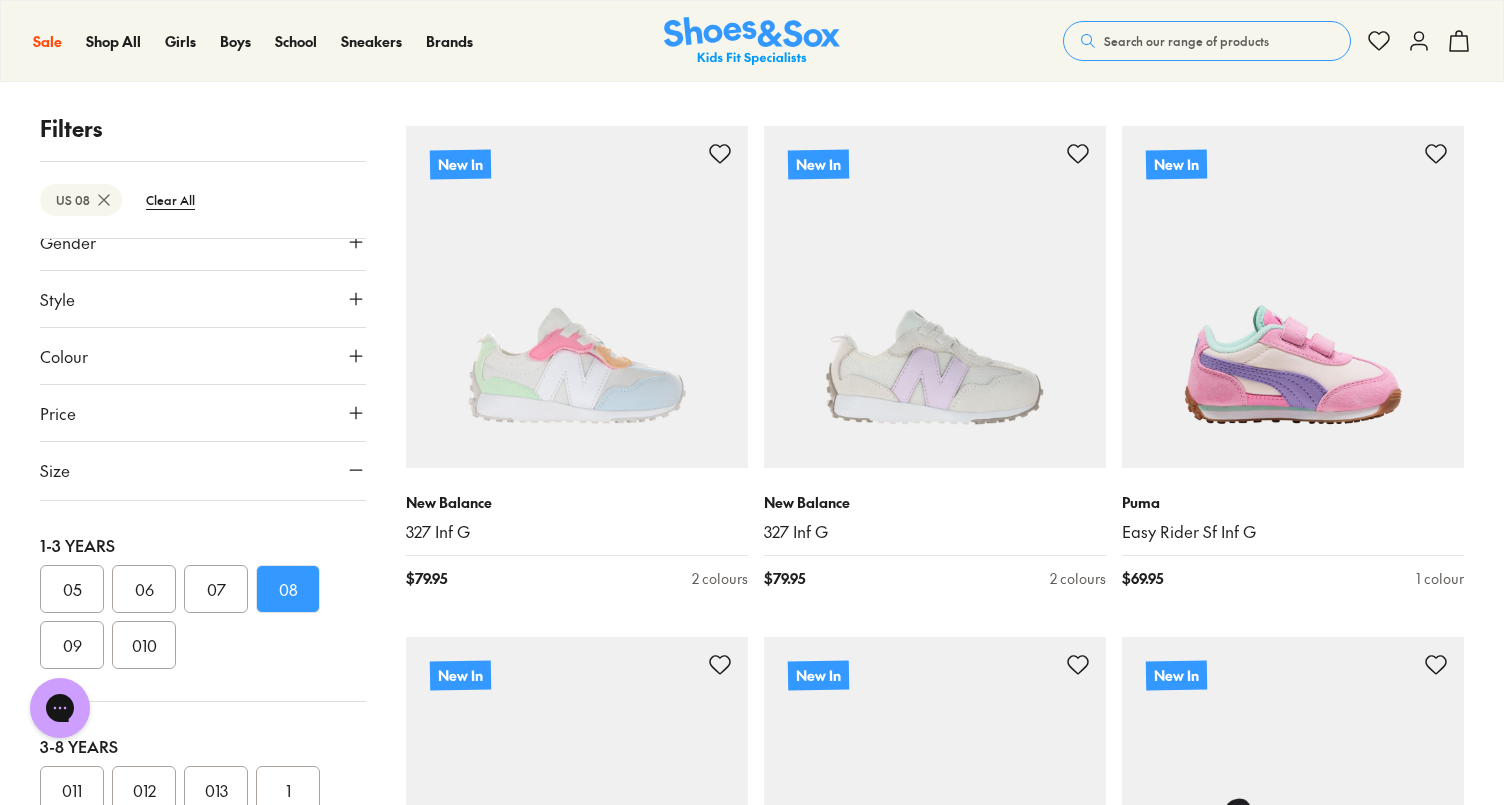 scroll, scrollTop: 2205, scrollLeft: 0, axis: vertical 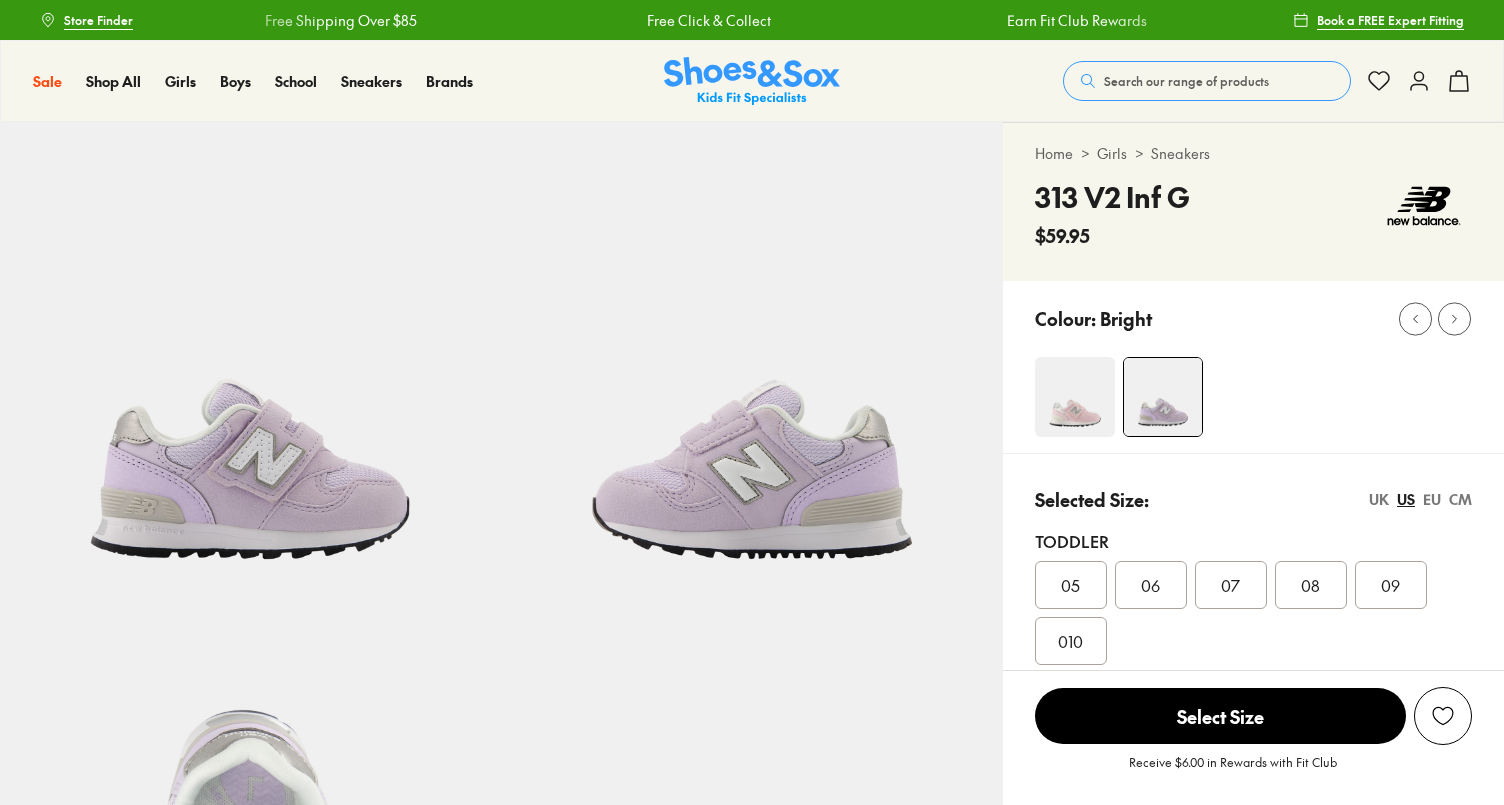 select on "*" 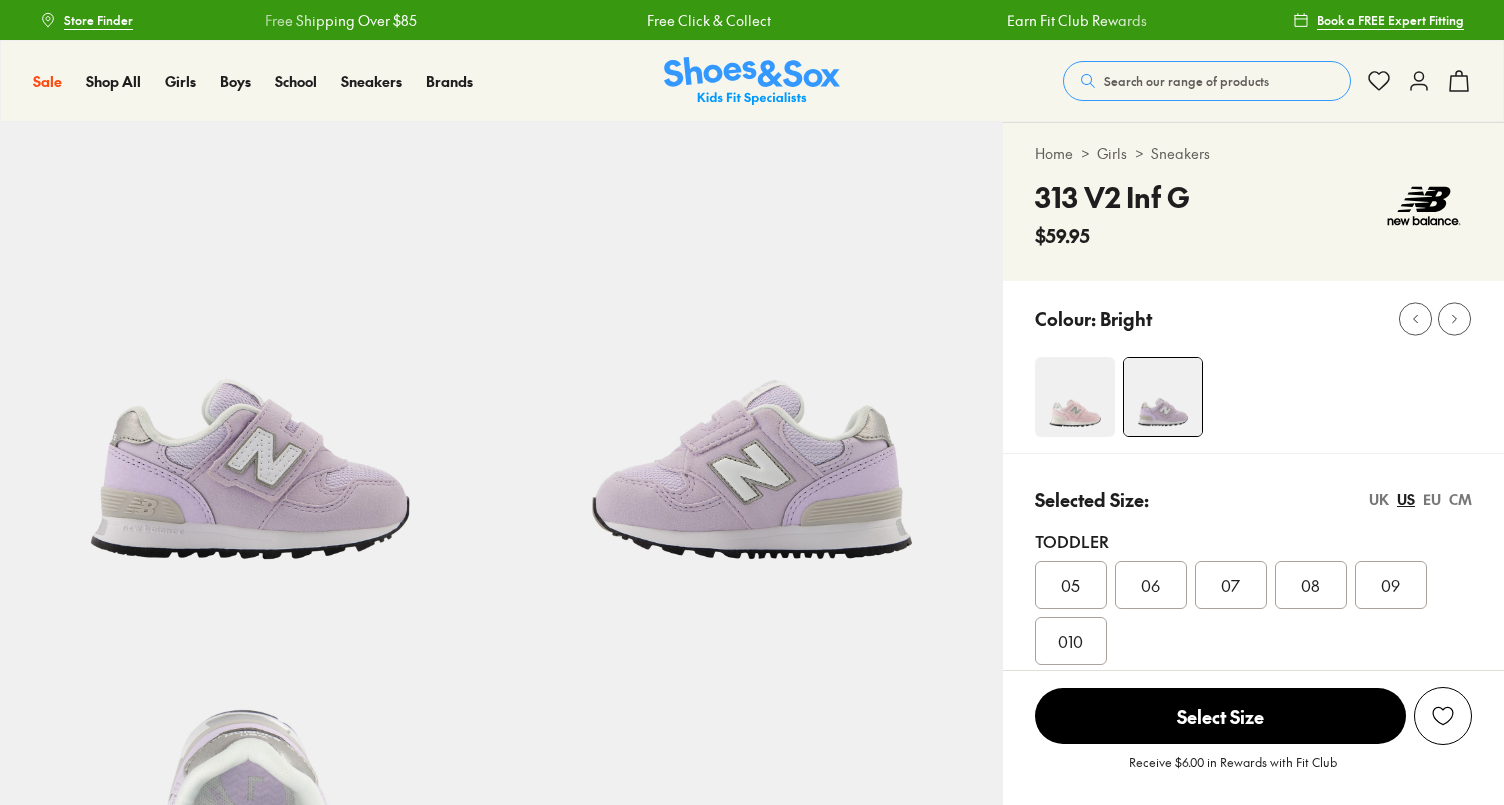 scroll, scrollTop: 0, scrollLeft: 0, axis: both 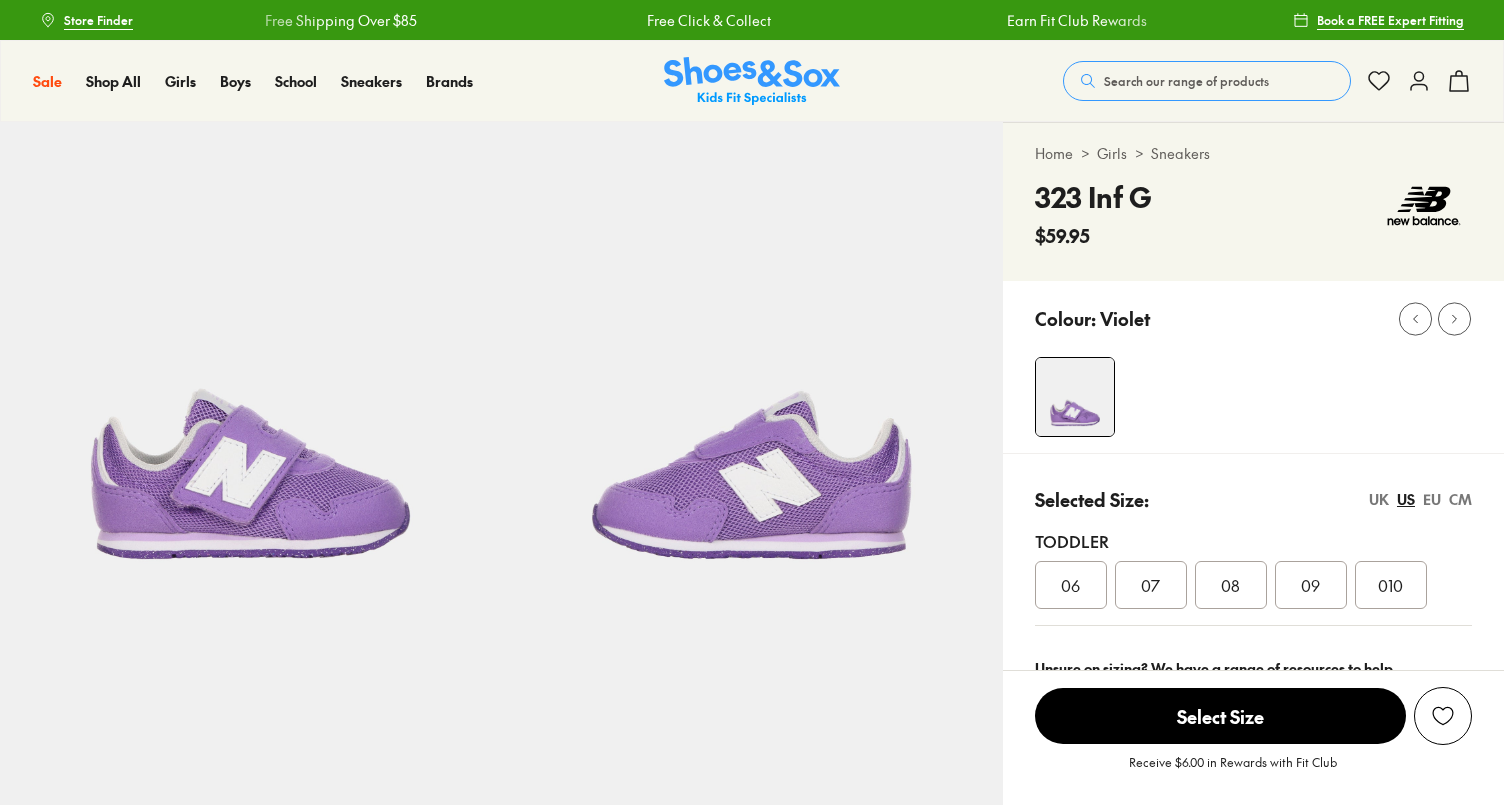 select on "*" 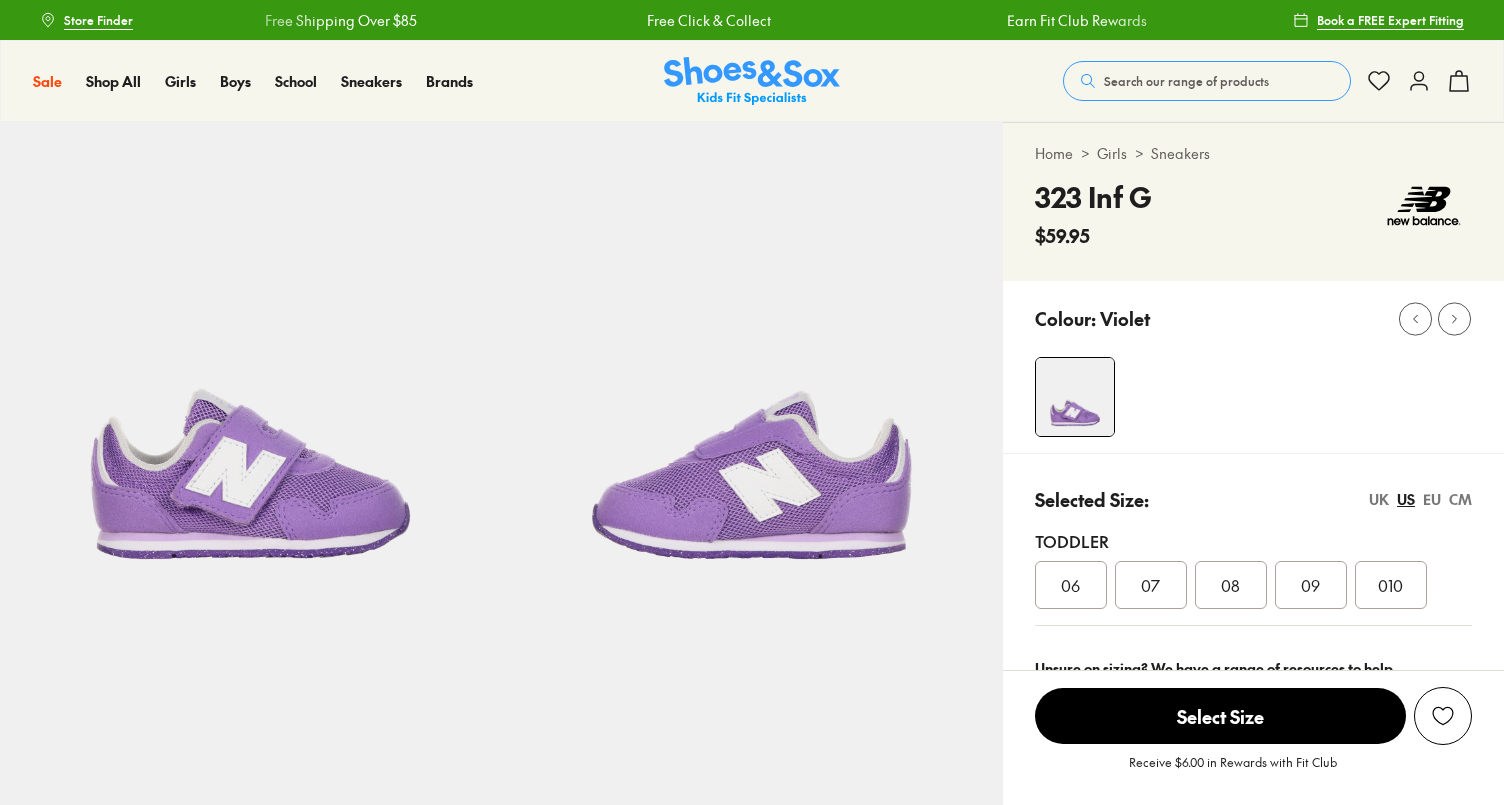 scroll, scrollTop: 0, scrollLeft: 0, axis: both 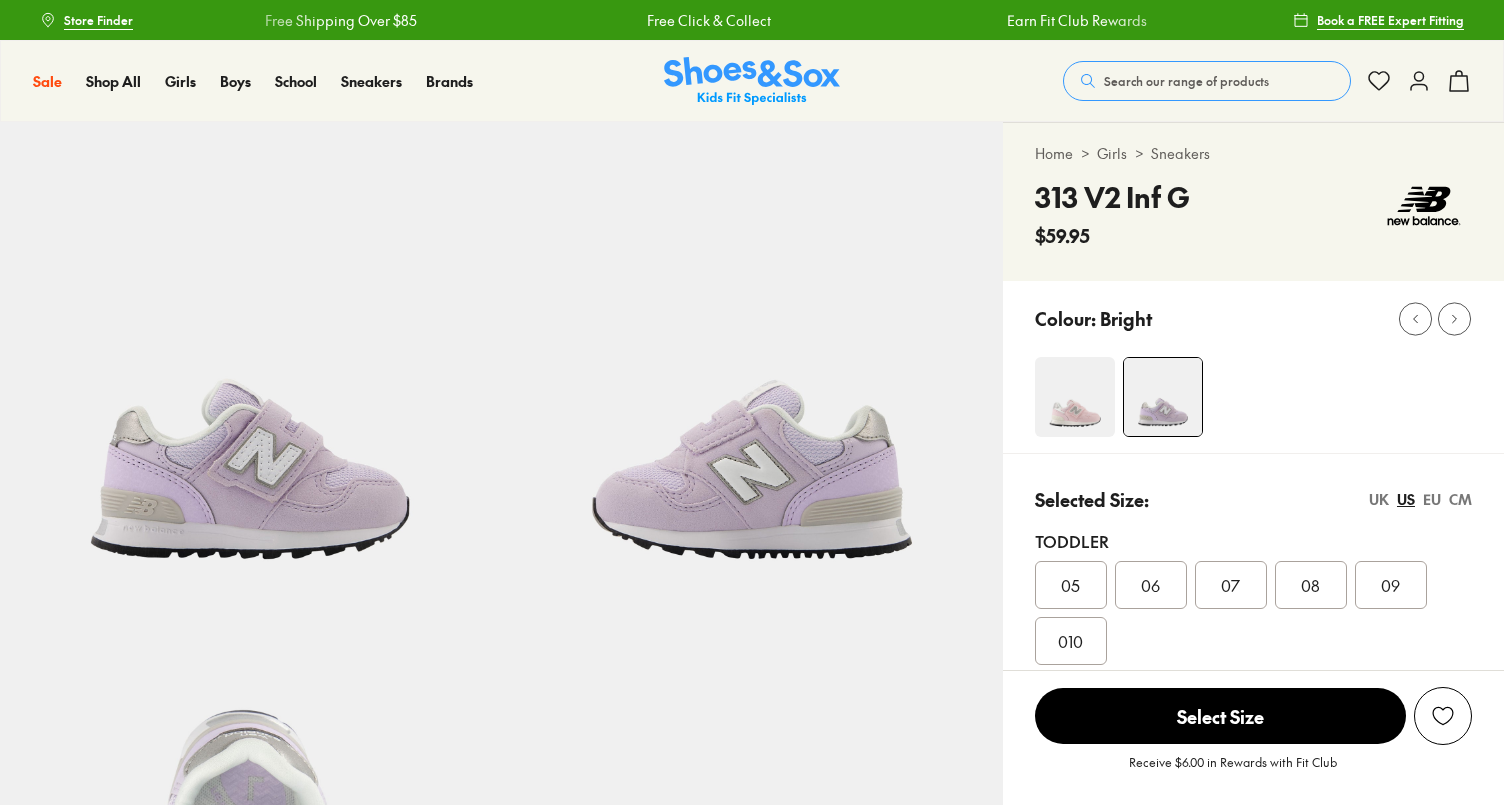select on "*" 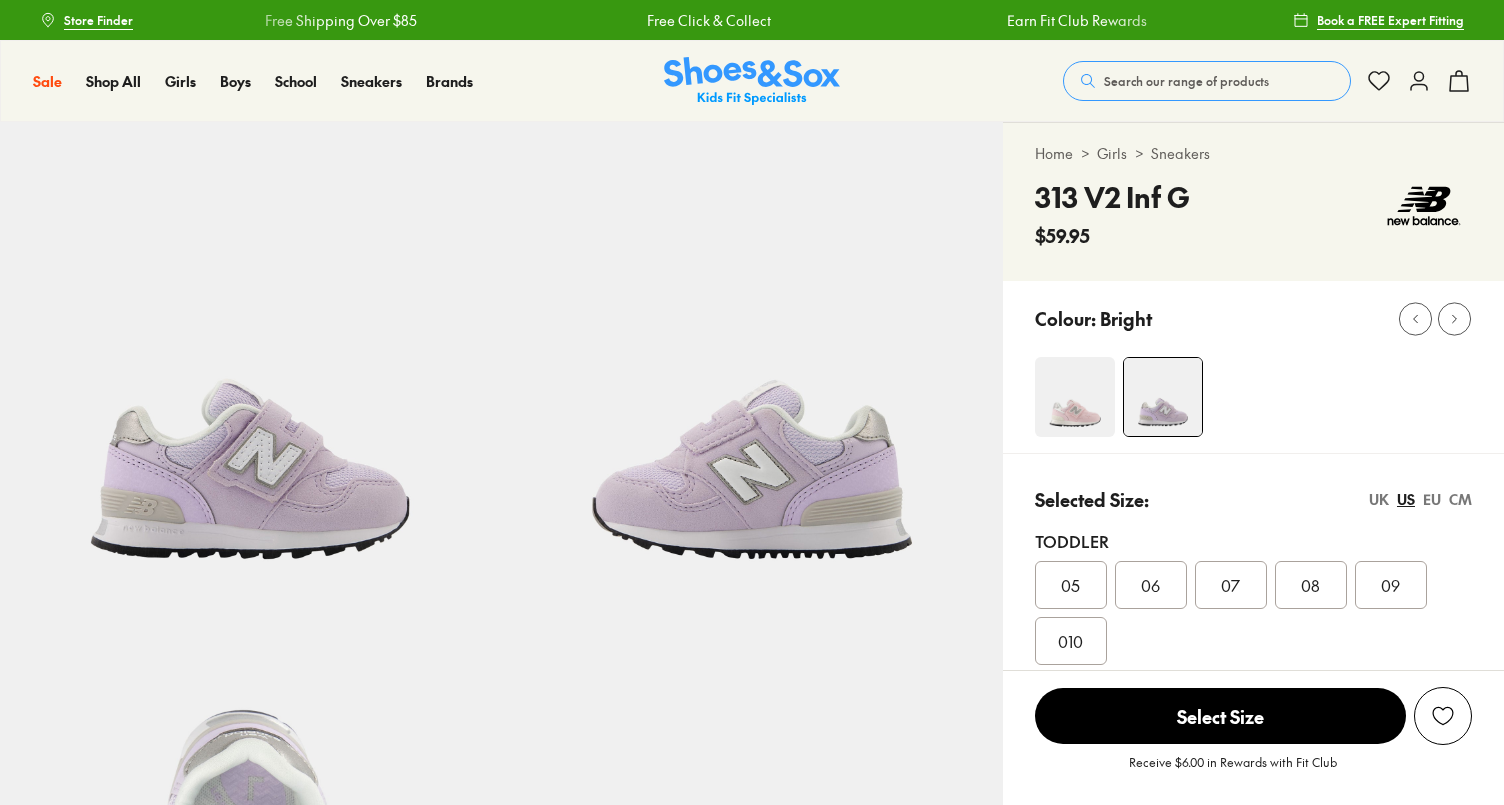 scroll, scrollTop: 0, scrollLeft: 0, axis: both 